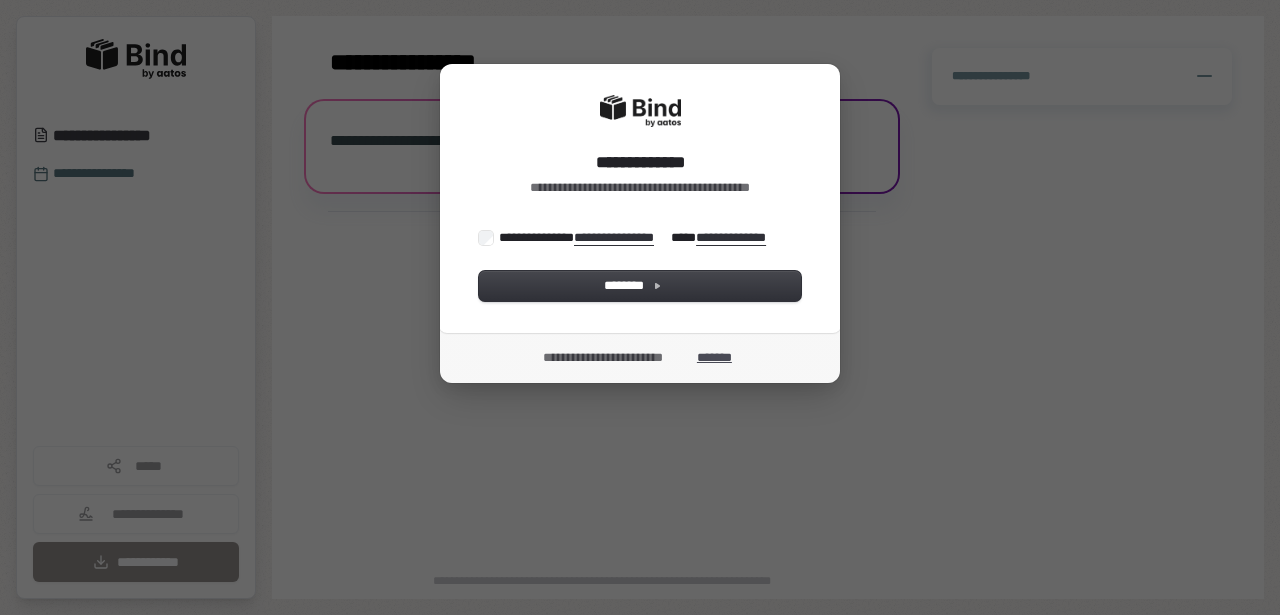 scroll, scrollTop: 0, scrollLeft: 0, axis: both 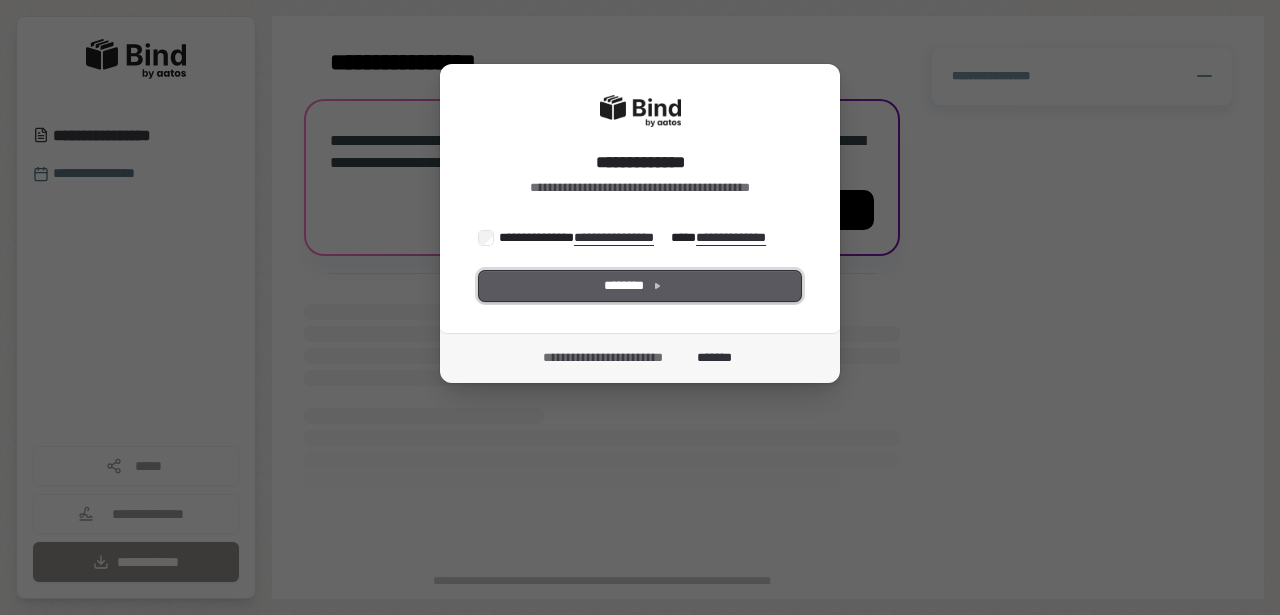 click on "********" at bounding box center [640, 286] 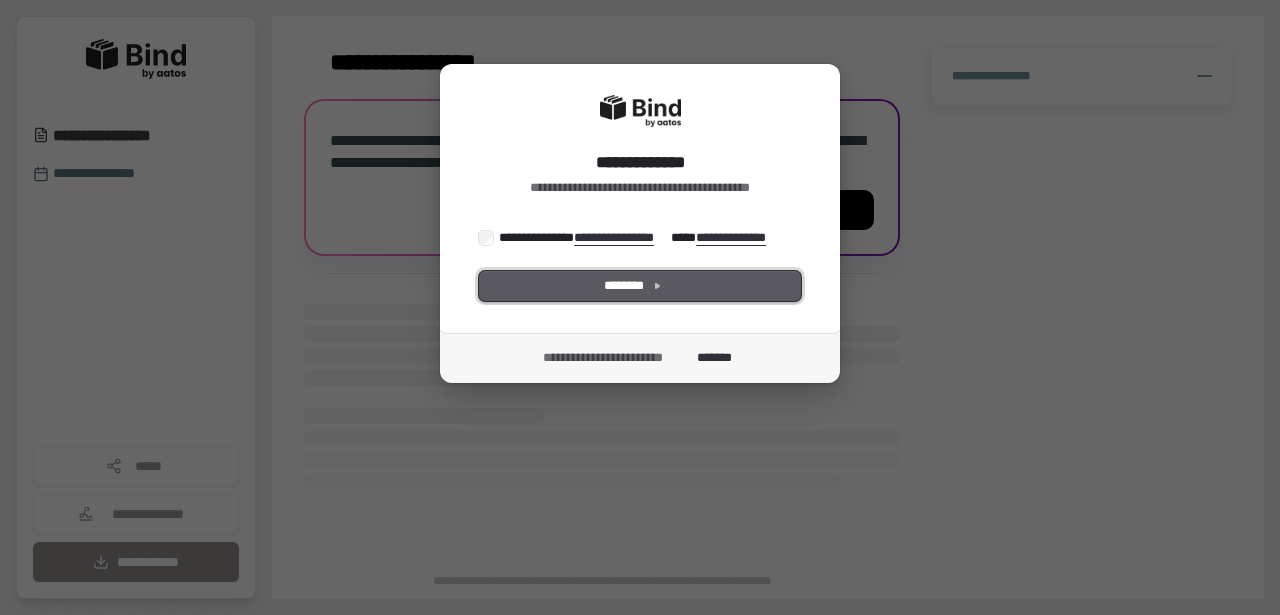 click on "********" at bounding box center [640, 286] 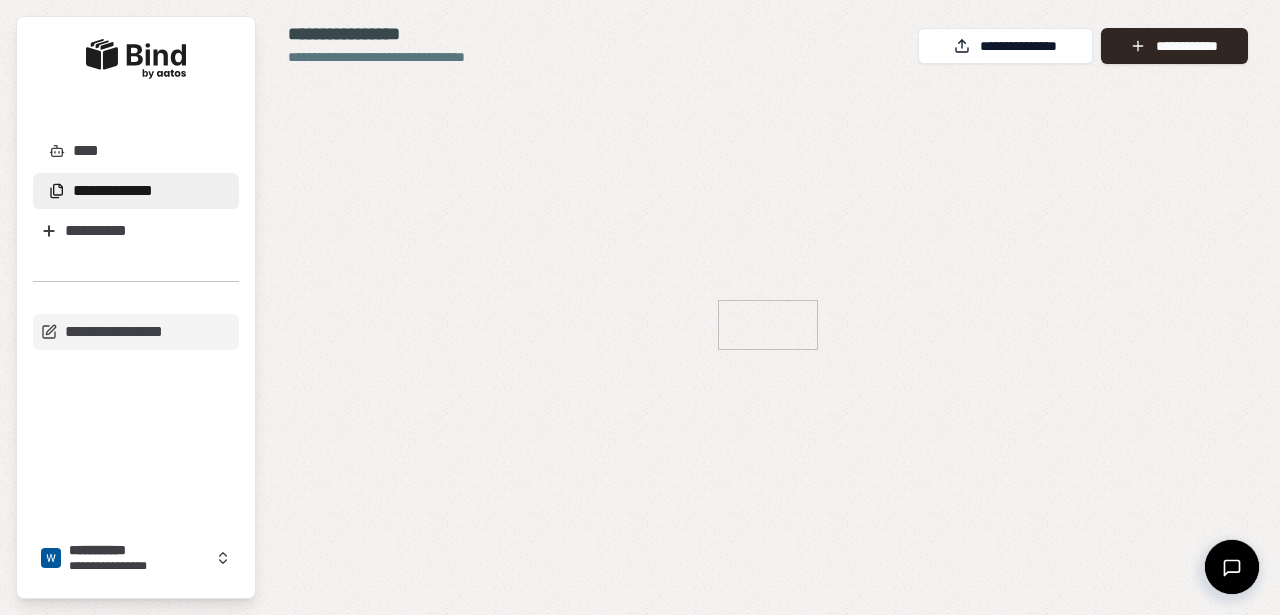 scroll, scrollTop: 0, scrollLeft: 0, axis: both 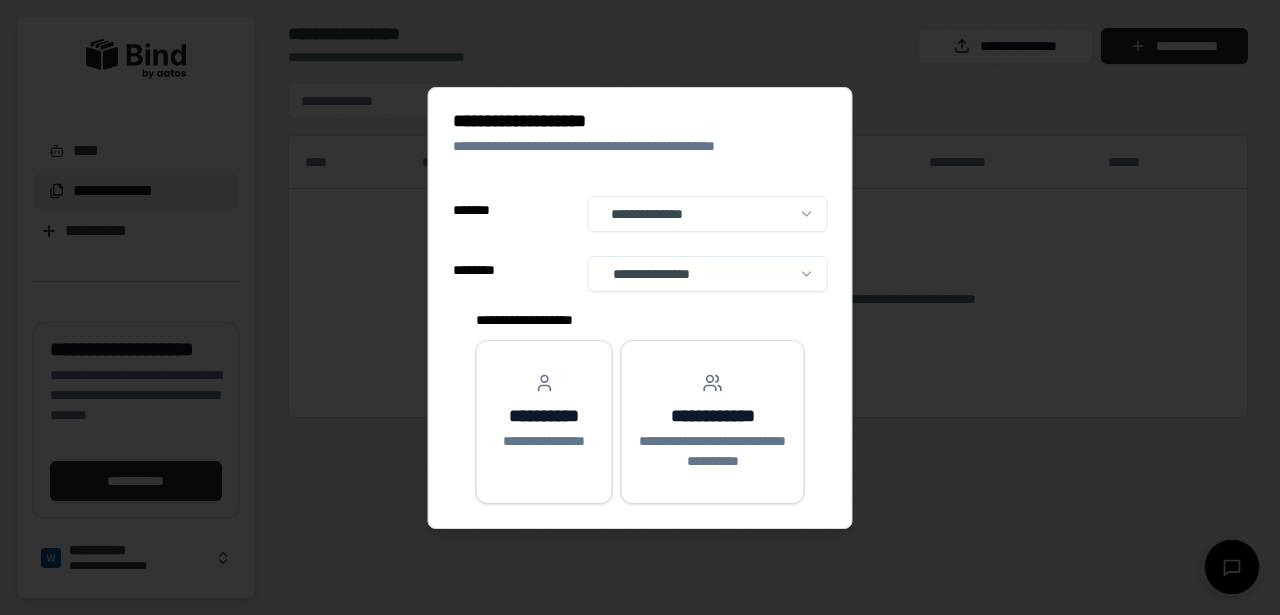 select on "**" 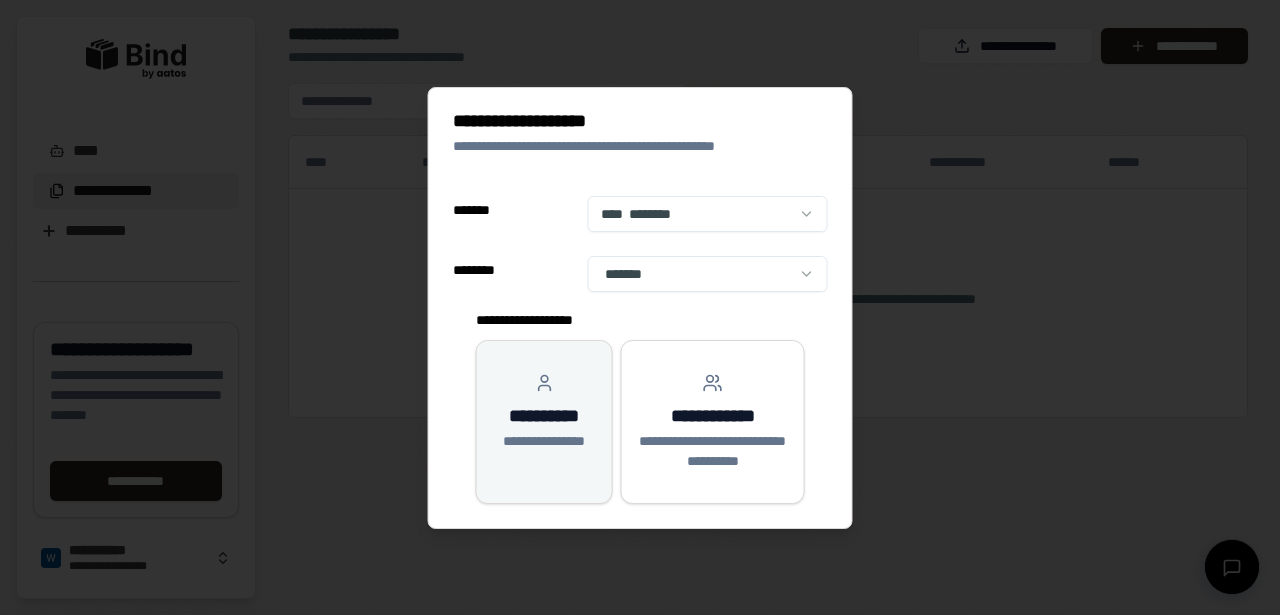 click on "**********" at bounding box center [544, 416] 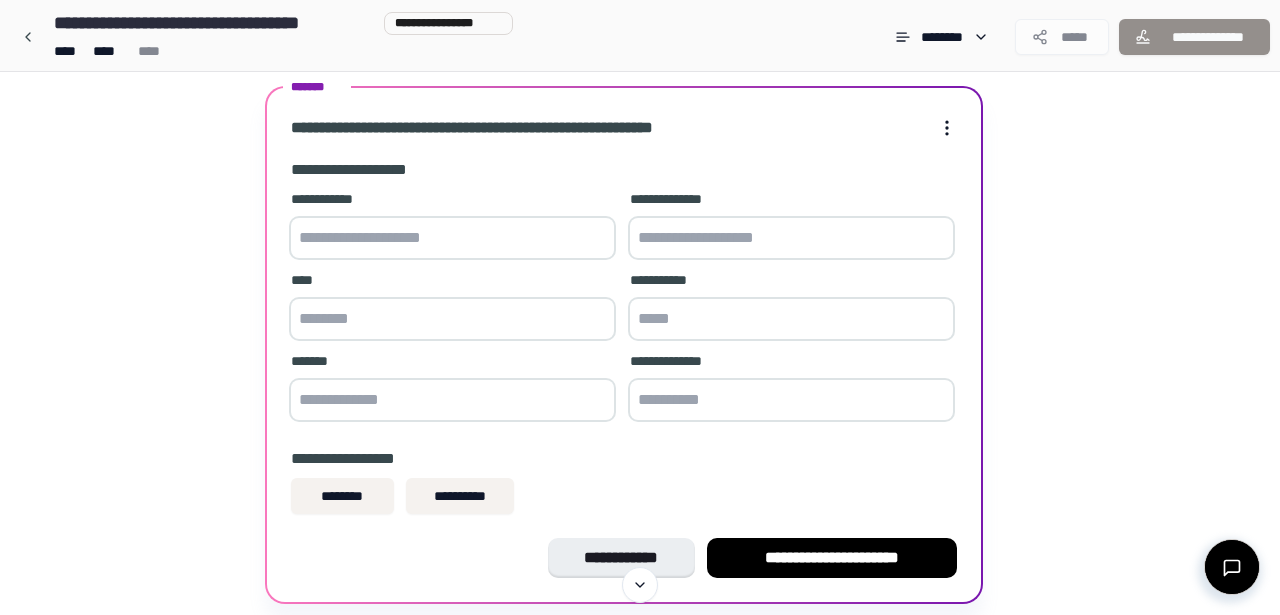 scroll, scrollTop: 68, scrollLeft: 0, axis: vertical 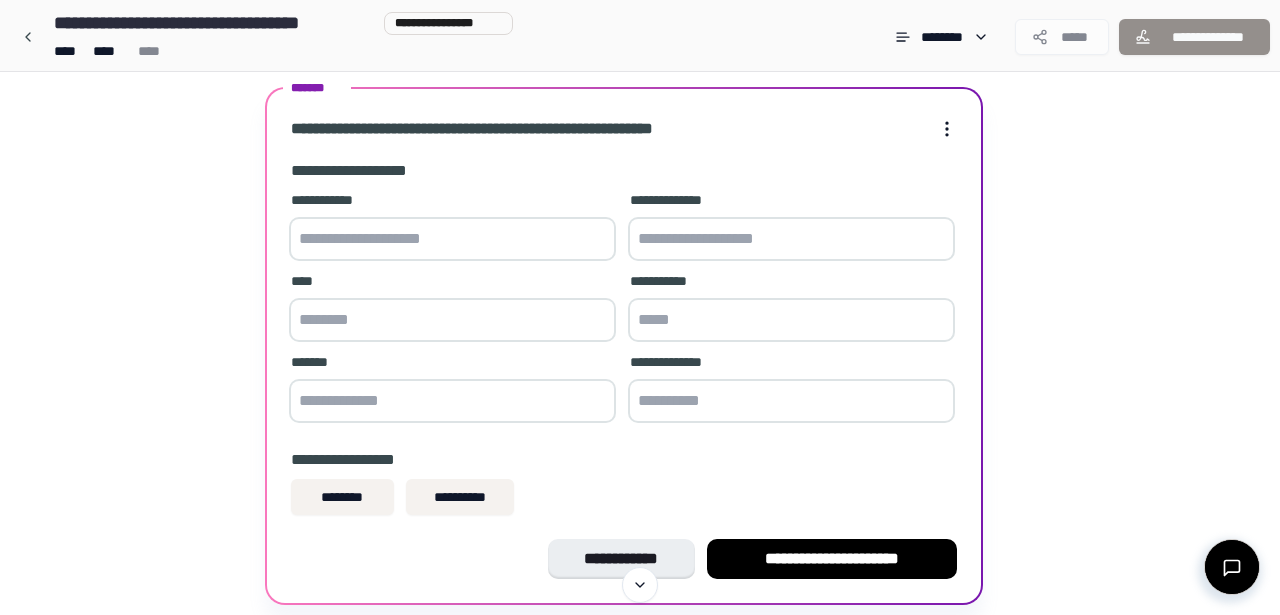 click at bounding box center [452, 239] 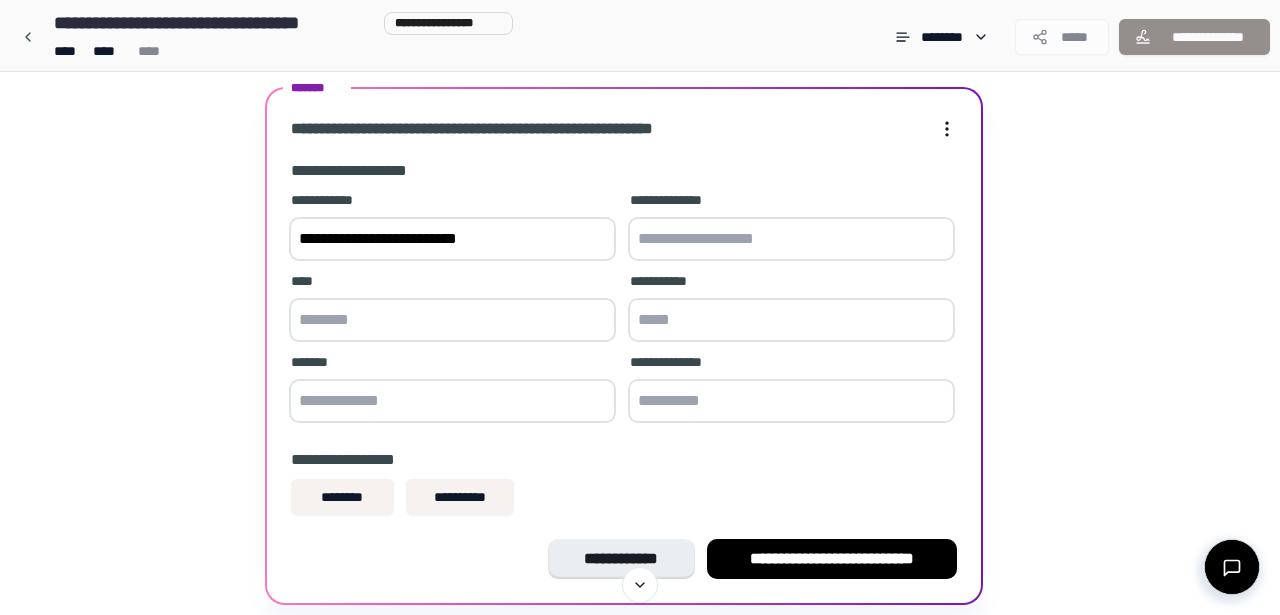 type on "**********" 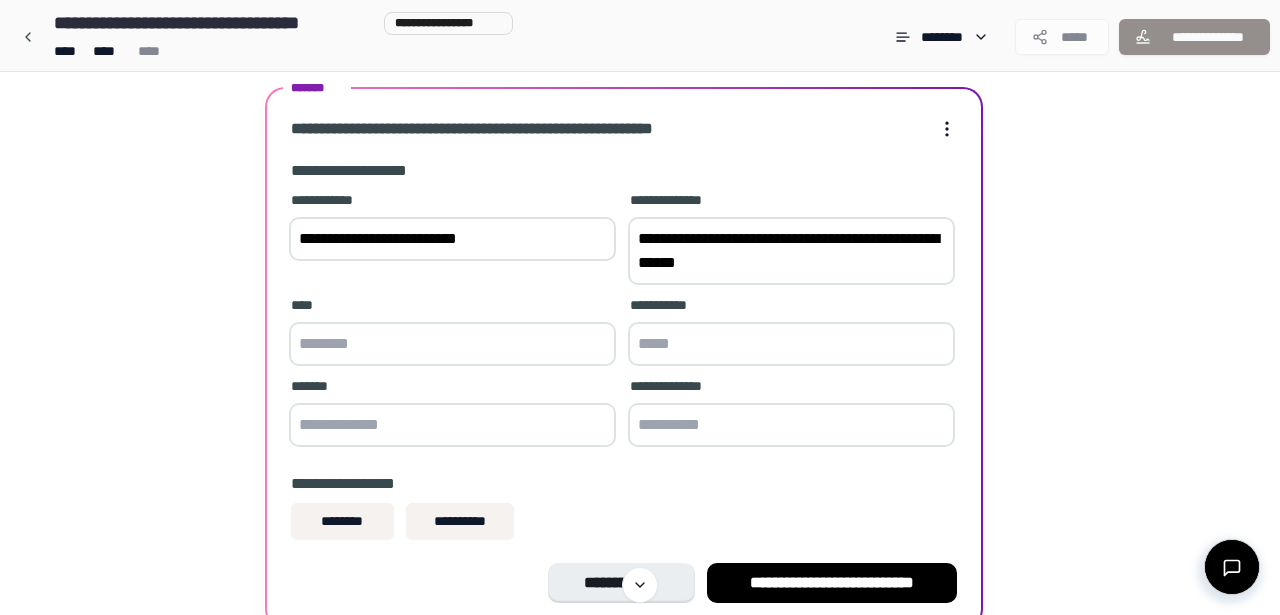 type on "**********" 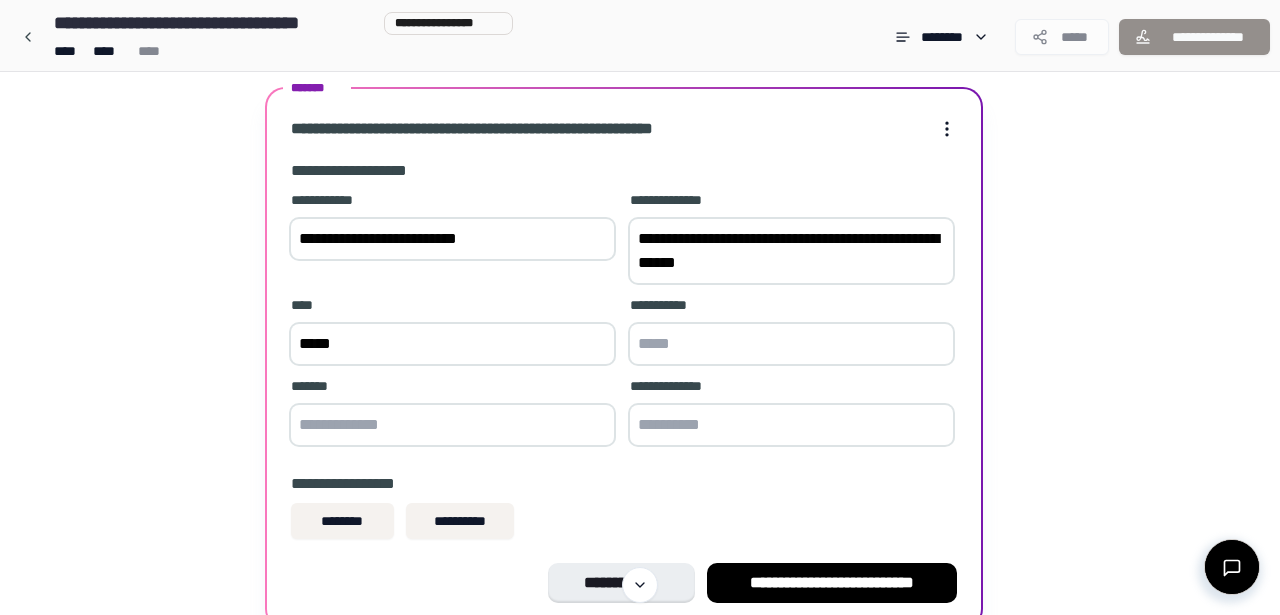 type on "*****" 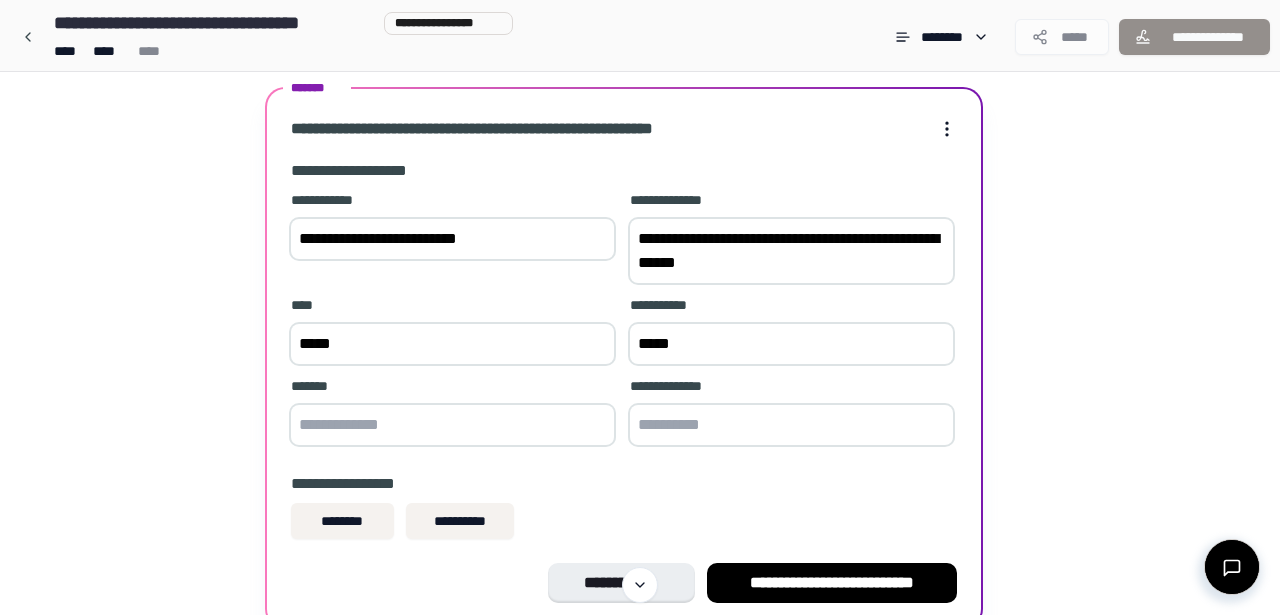 type on "*****" 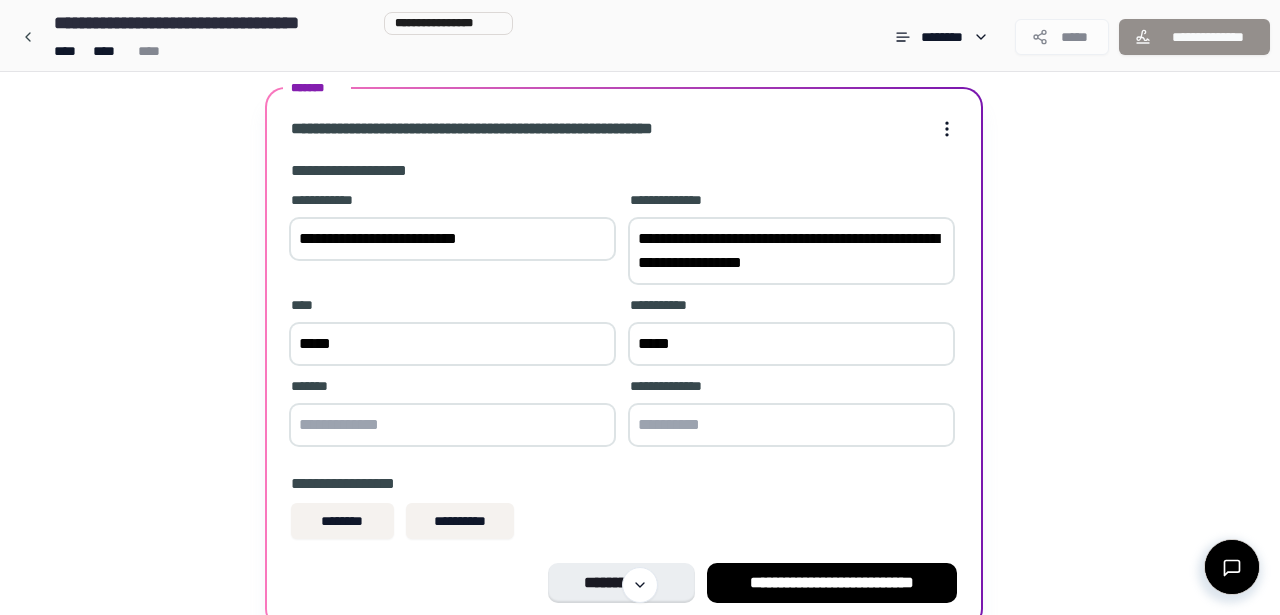 type on "**********" 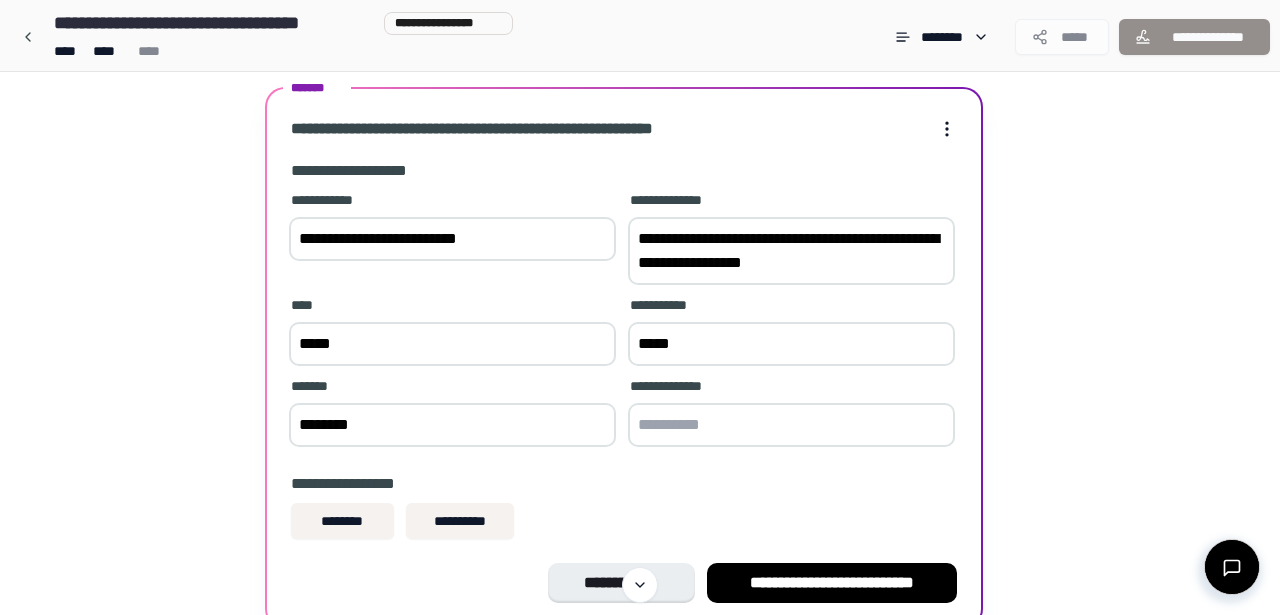 type on "********" 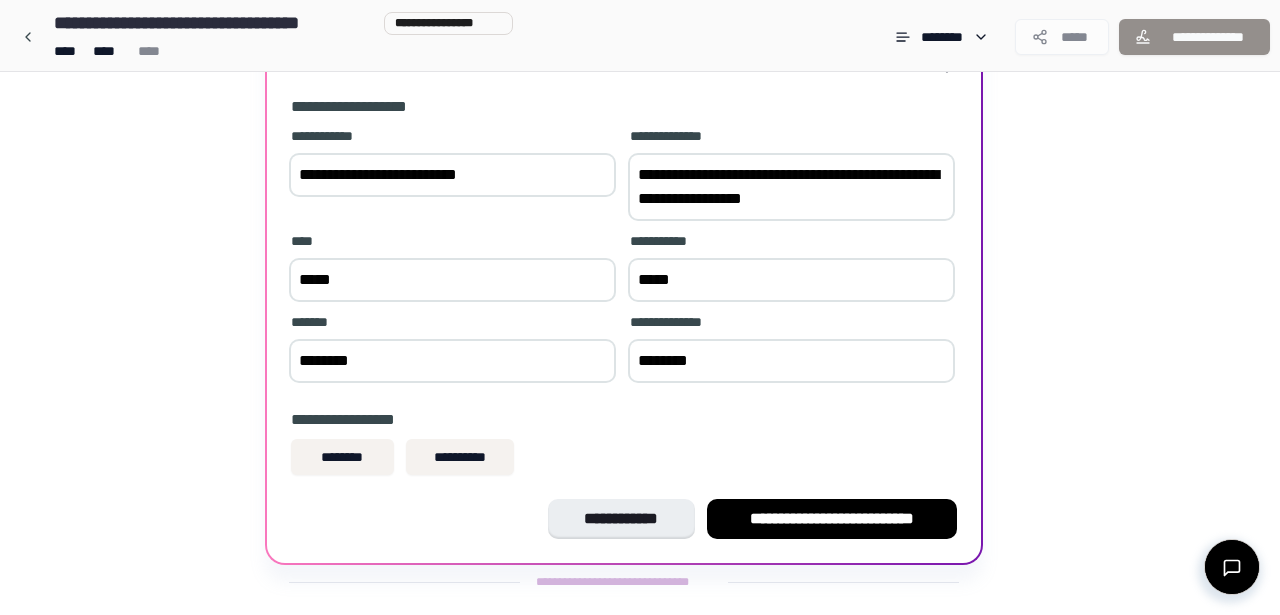 scroll, scrollTop: 160, scrollLeft: 0, axis: vertical 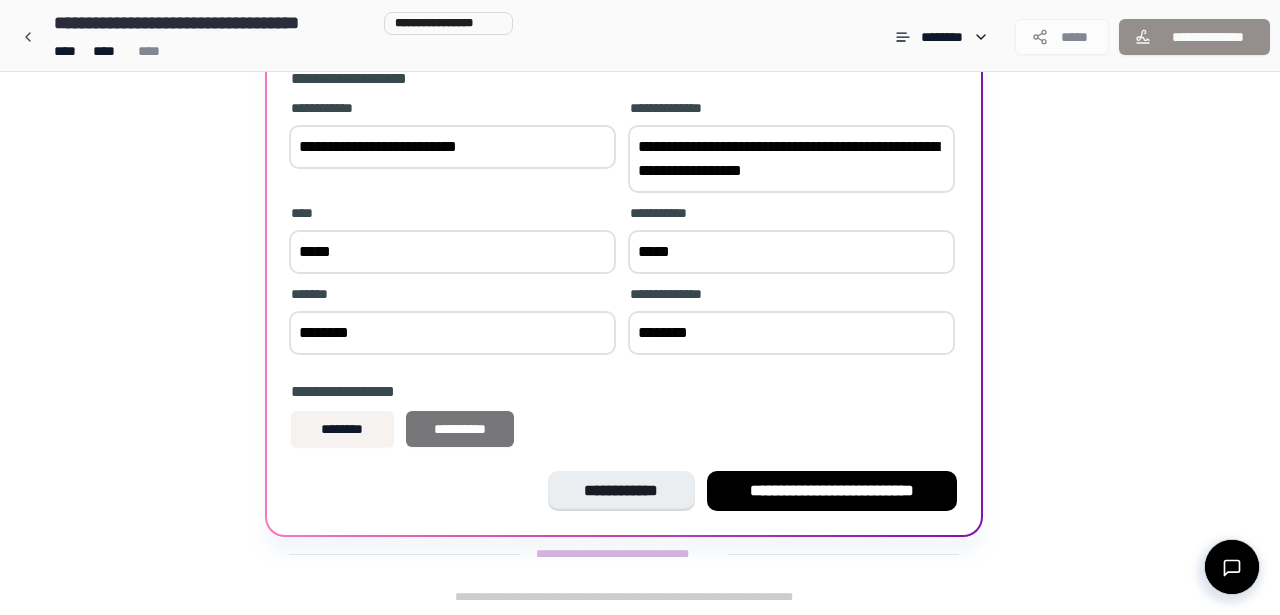 type on "********" 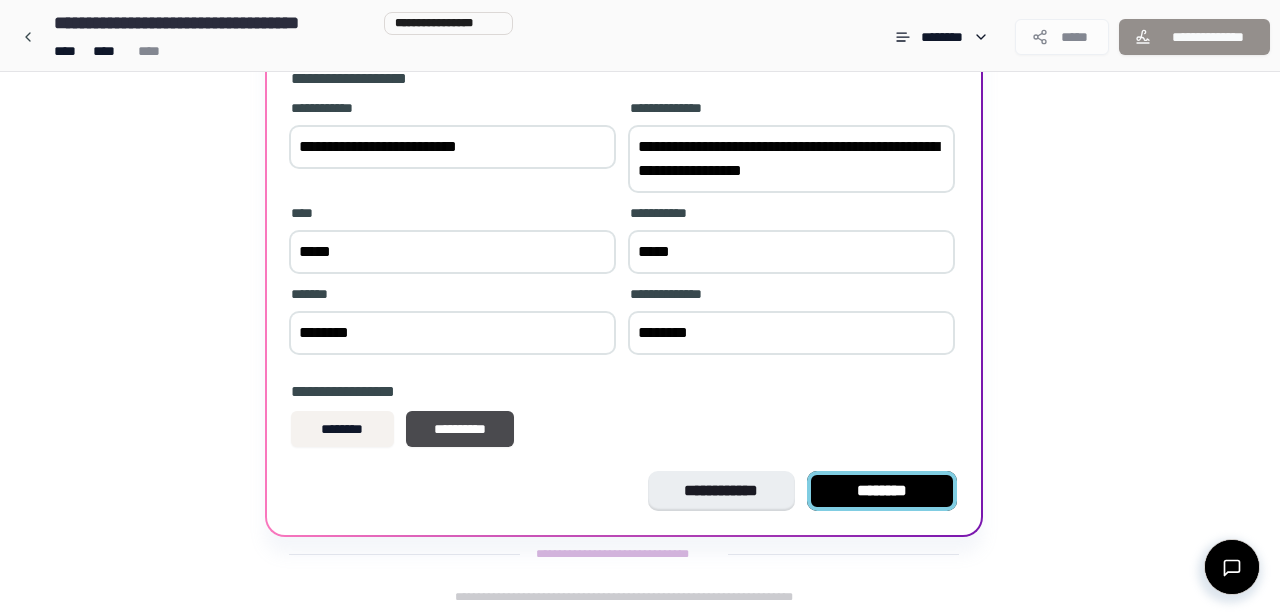 click on "********" at bounding box center (882, 491) 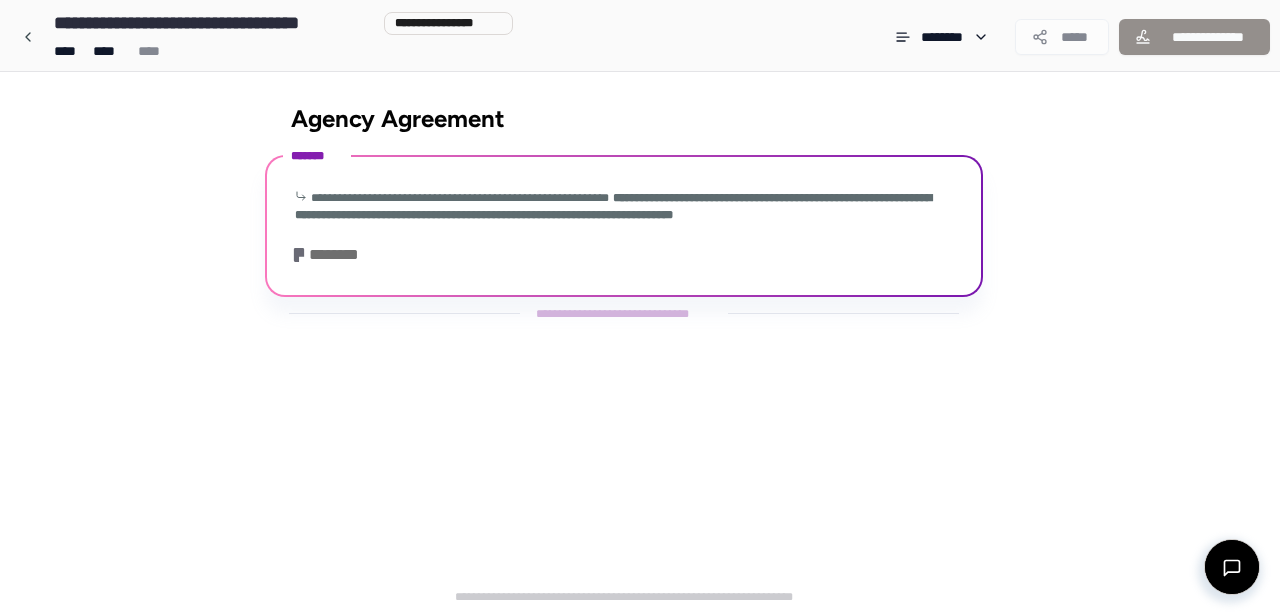 scroll, scrollTop: 58, scrollLeft: 0, axis: vertical 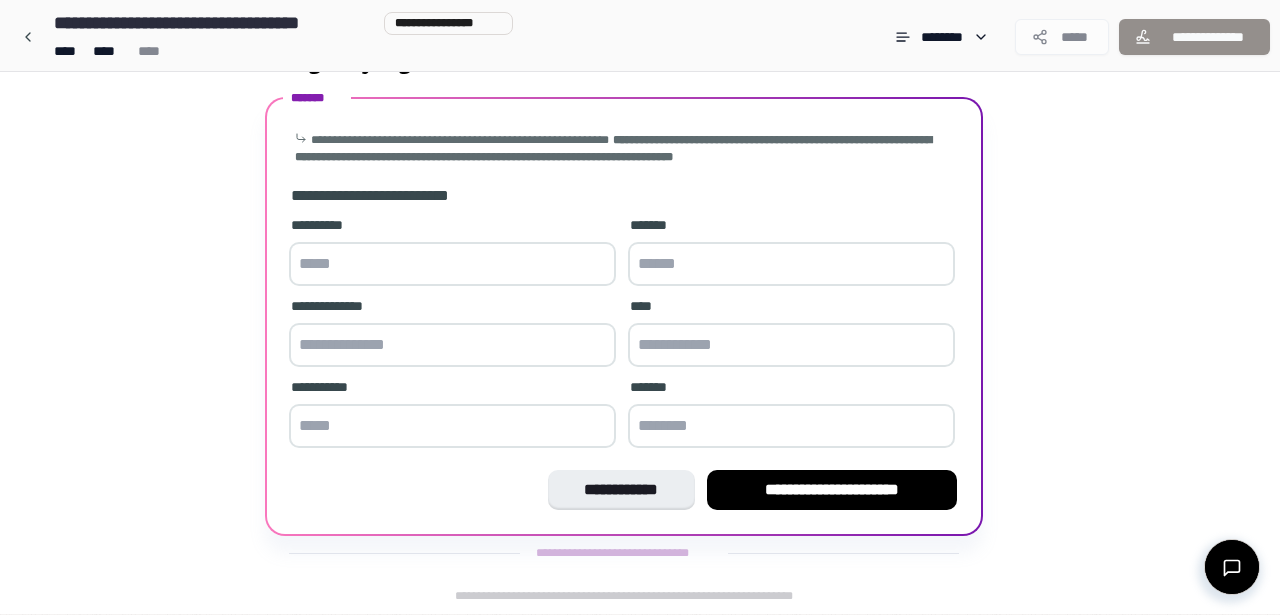click at bounding box center (452, 264) 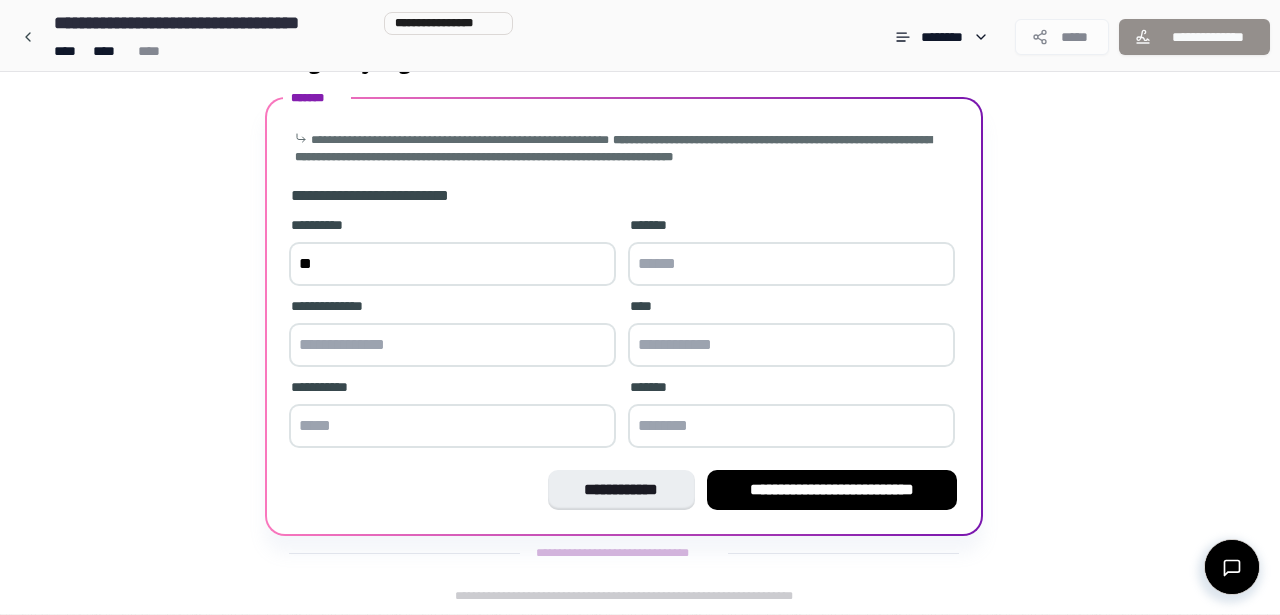 type on "*" 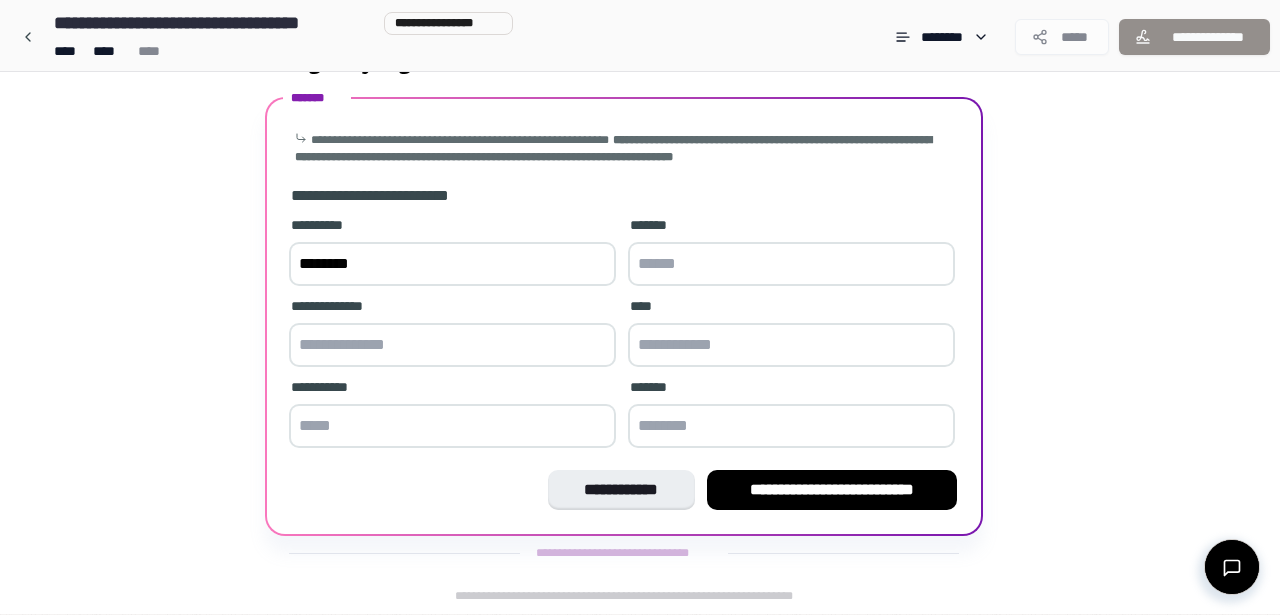 type on "********" 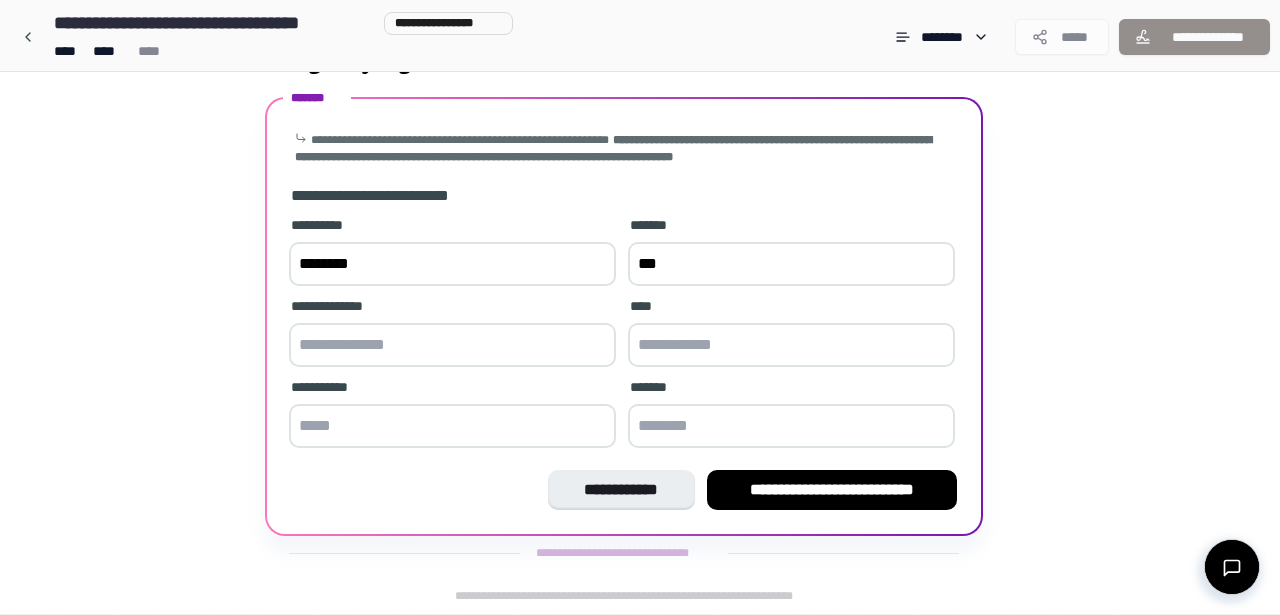 type on "***" 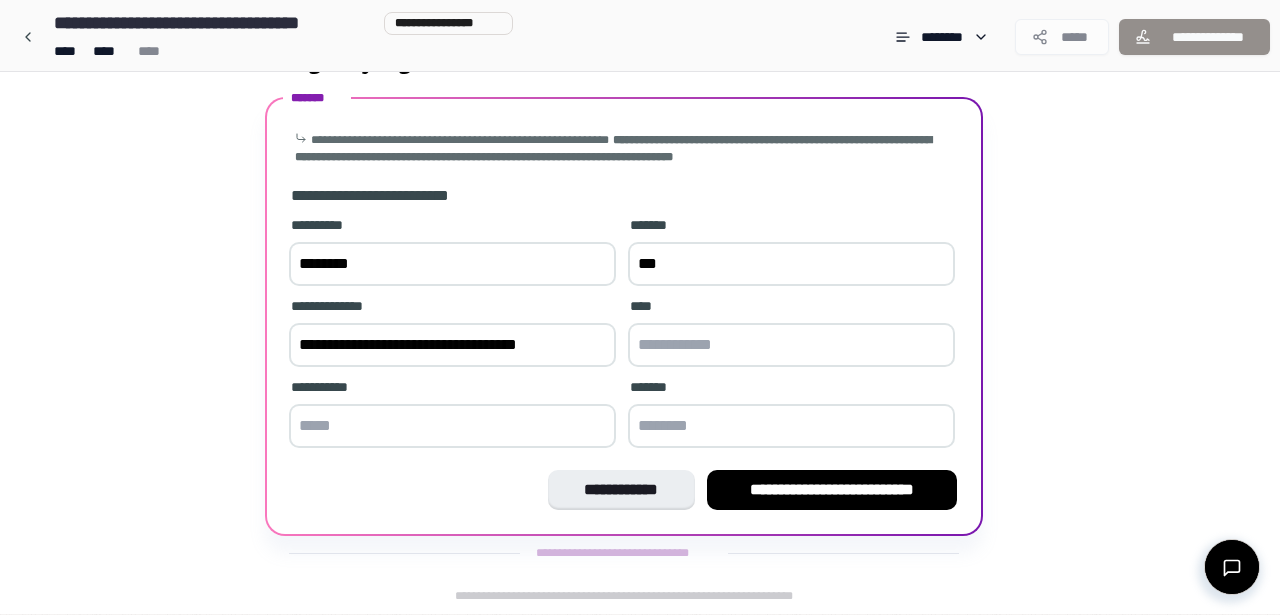 type on "**********" 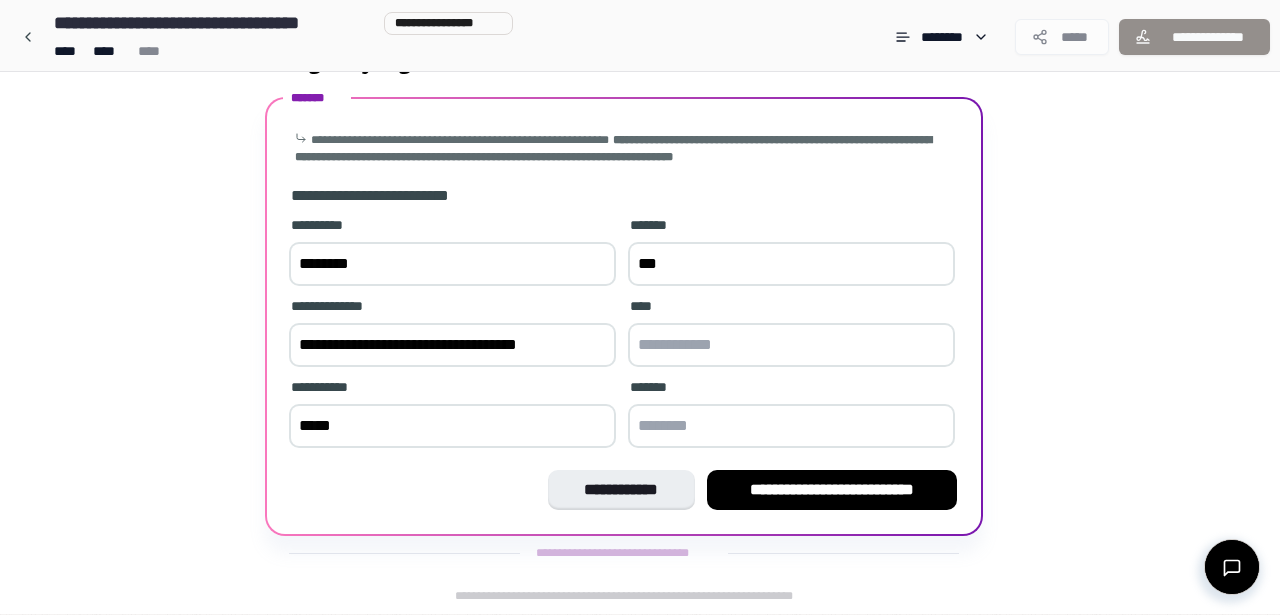 type on "*****" 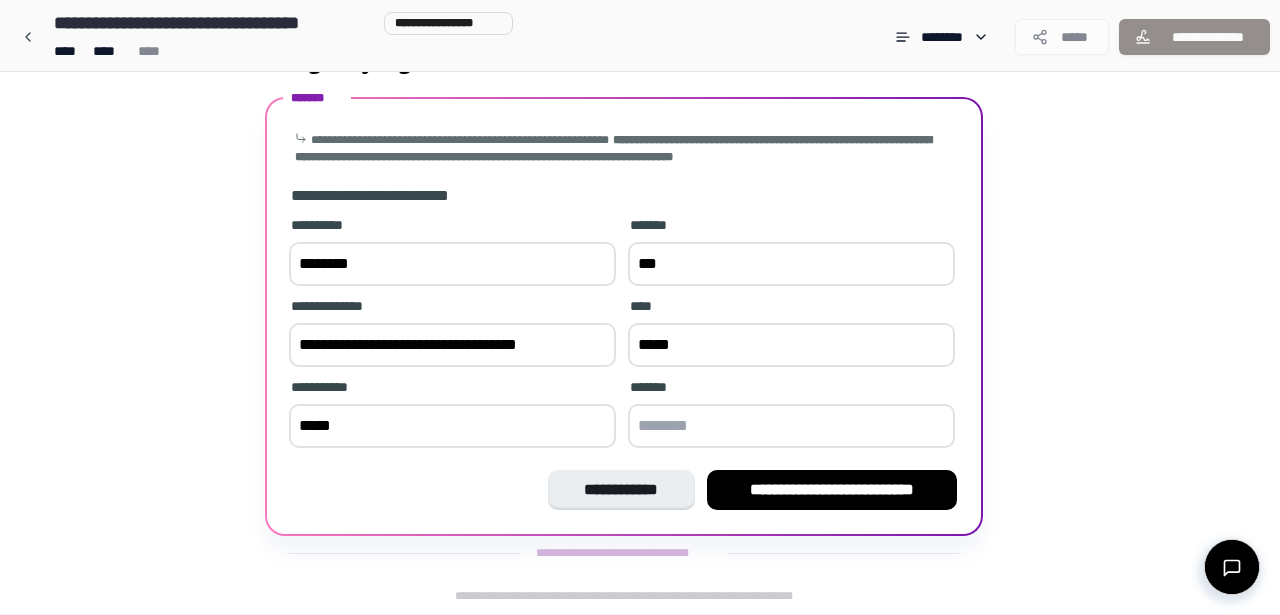 type on "*****" 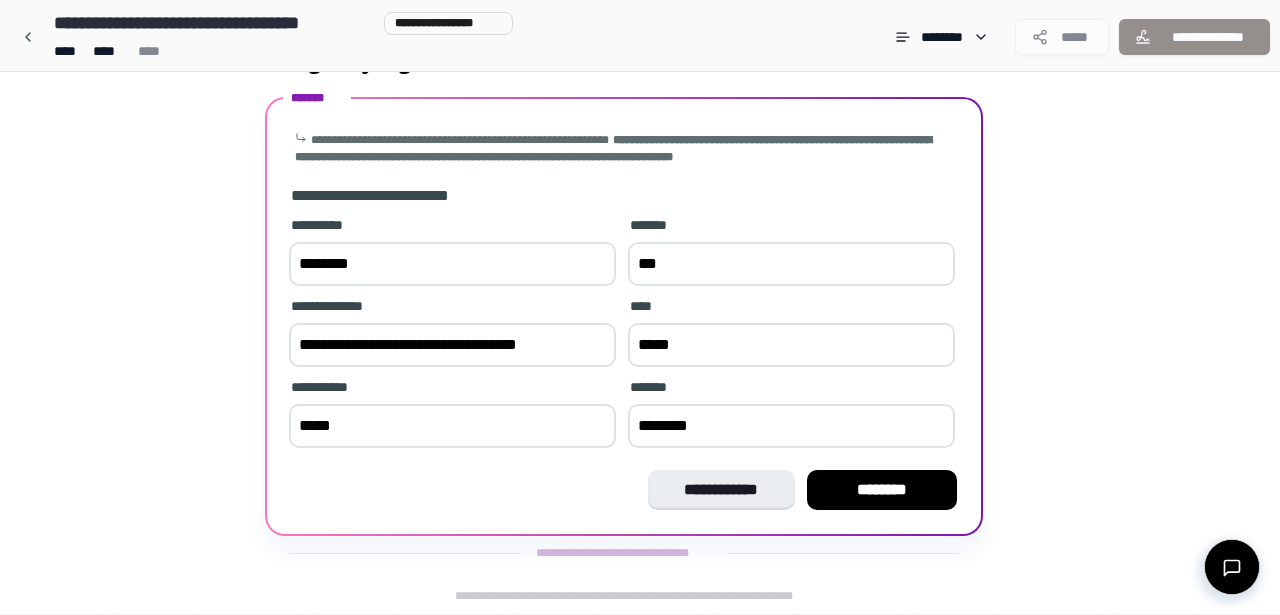 type on "********" 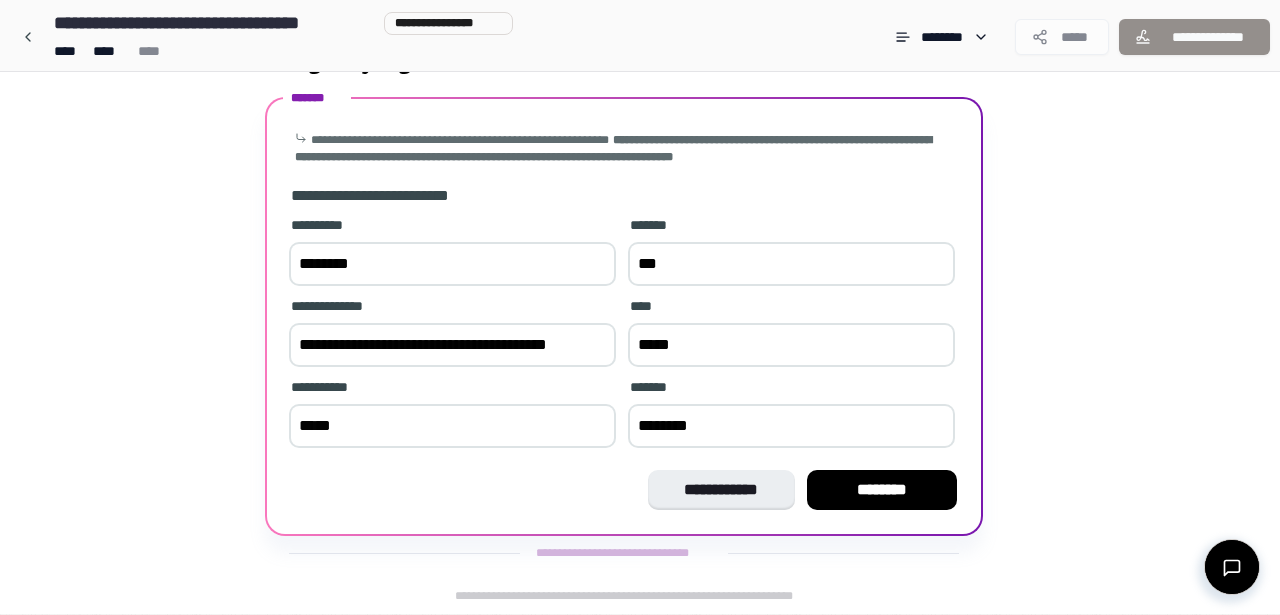 scroll, scrollTop: 82, scrollLeft: 0, axis: vertical 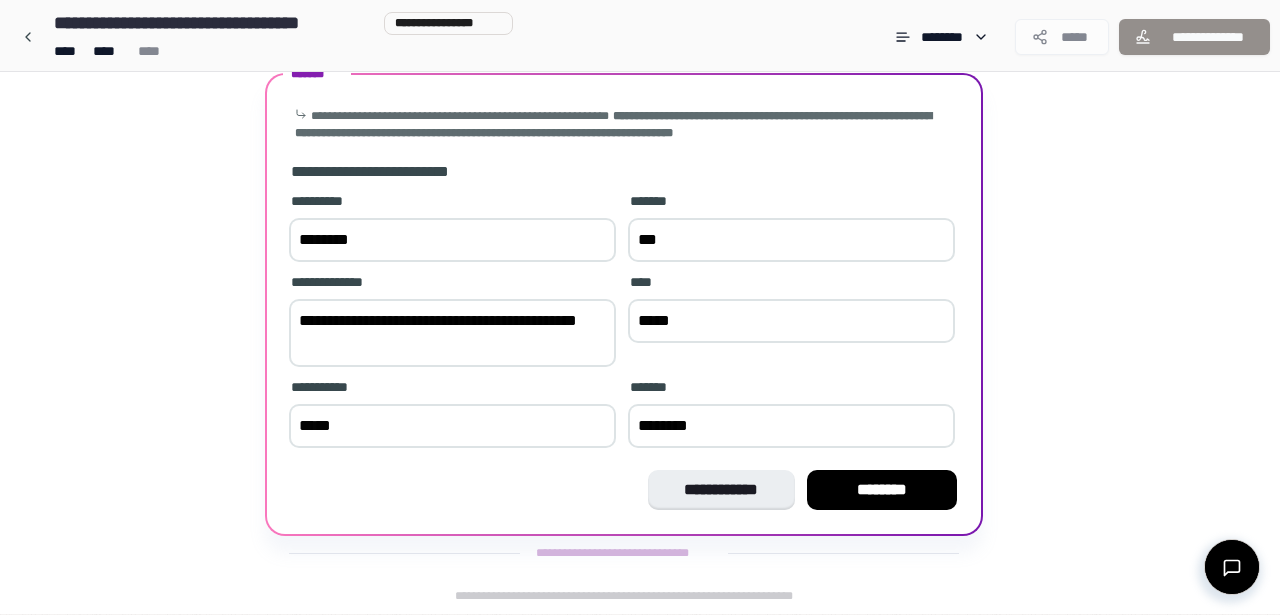 type on "**********" 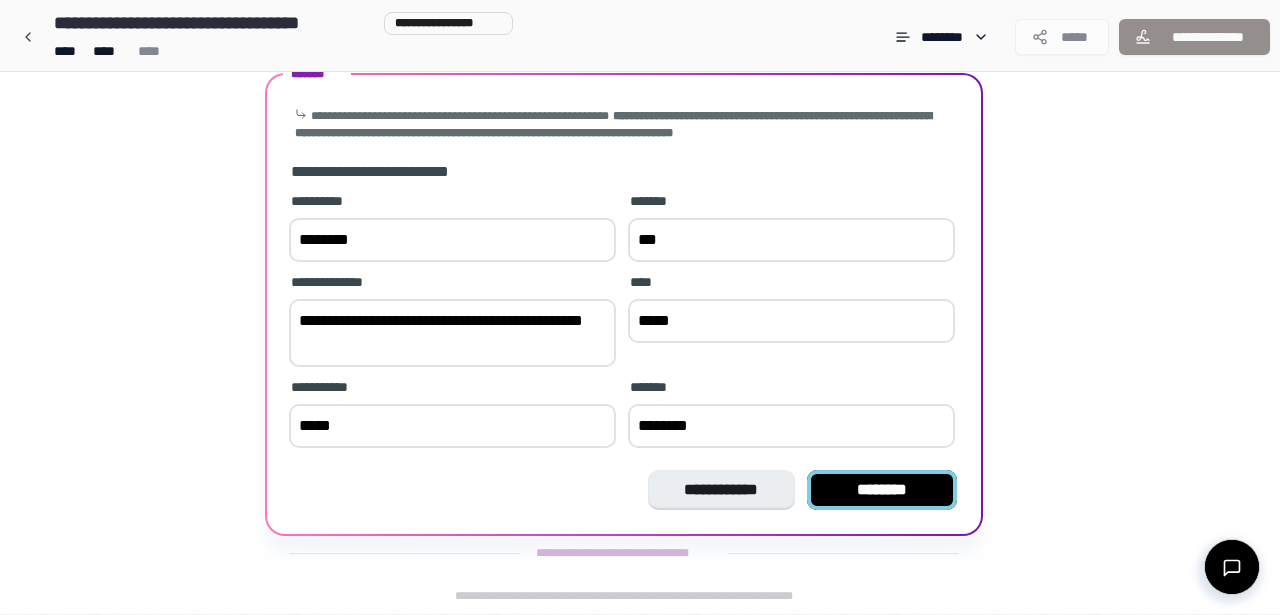 click on "********" at bounding box center [882, 490] 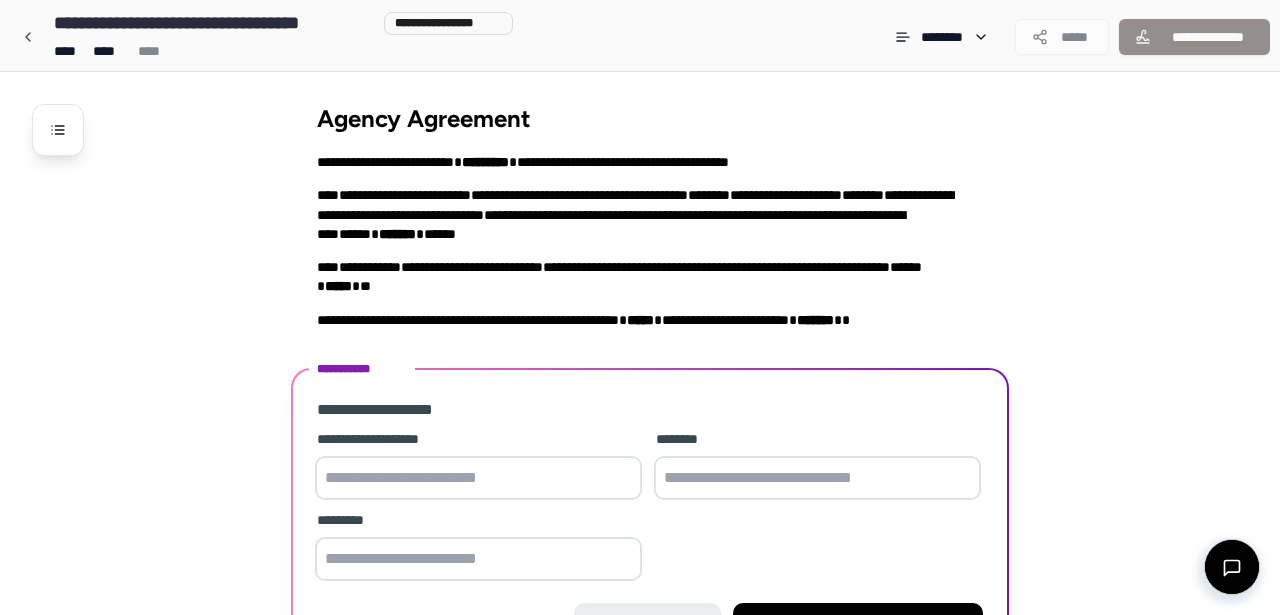 scroll, scrollTop: 132, scrollLeft: 0, axis: vertical 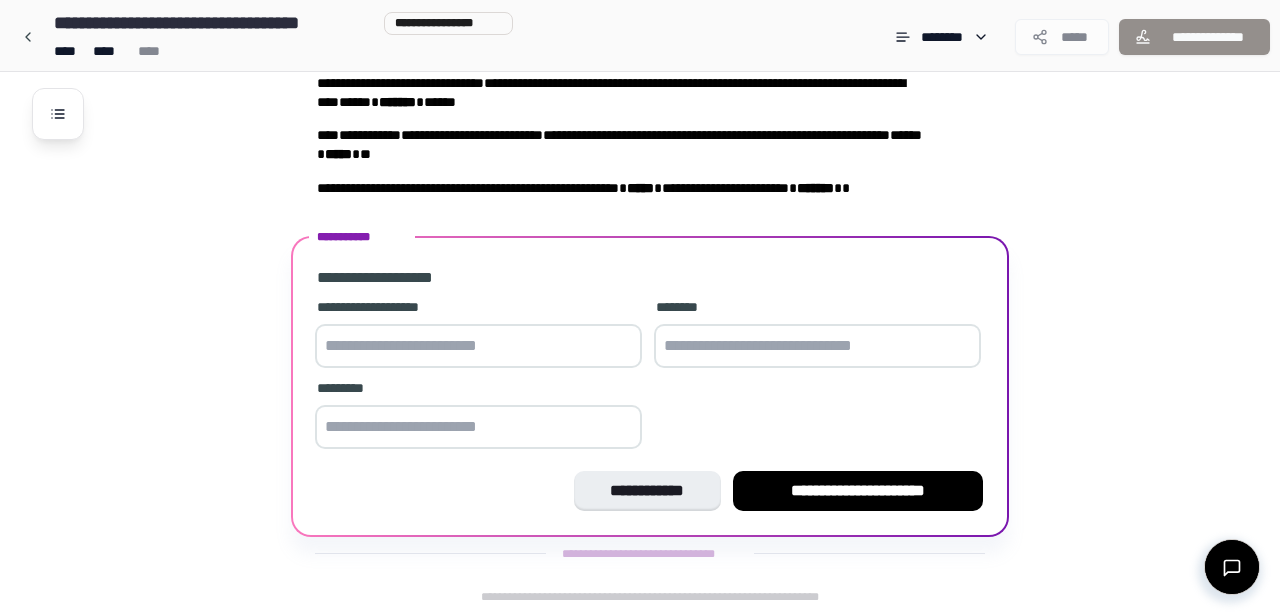 click at bounding box center [817, 346] 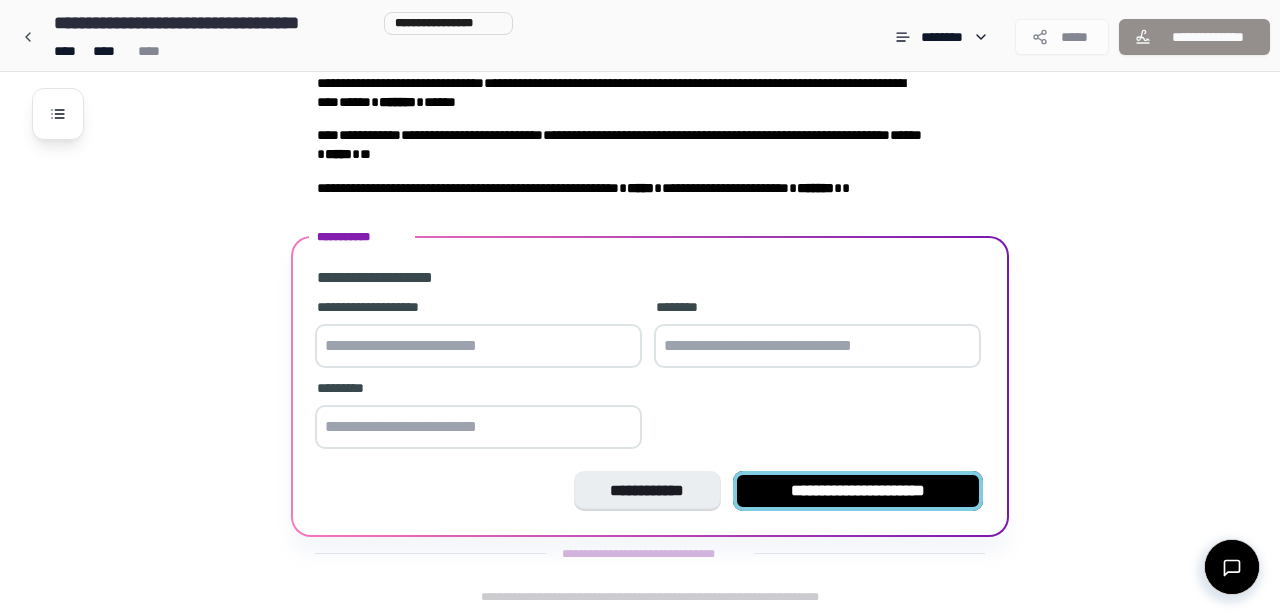 click on "**********" at bounding box center (858, 491) 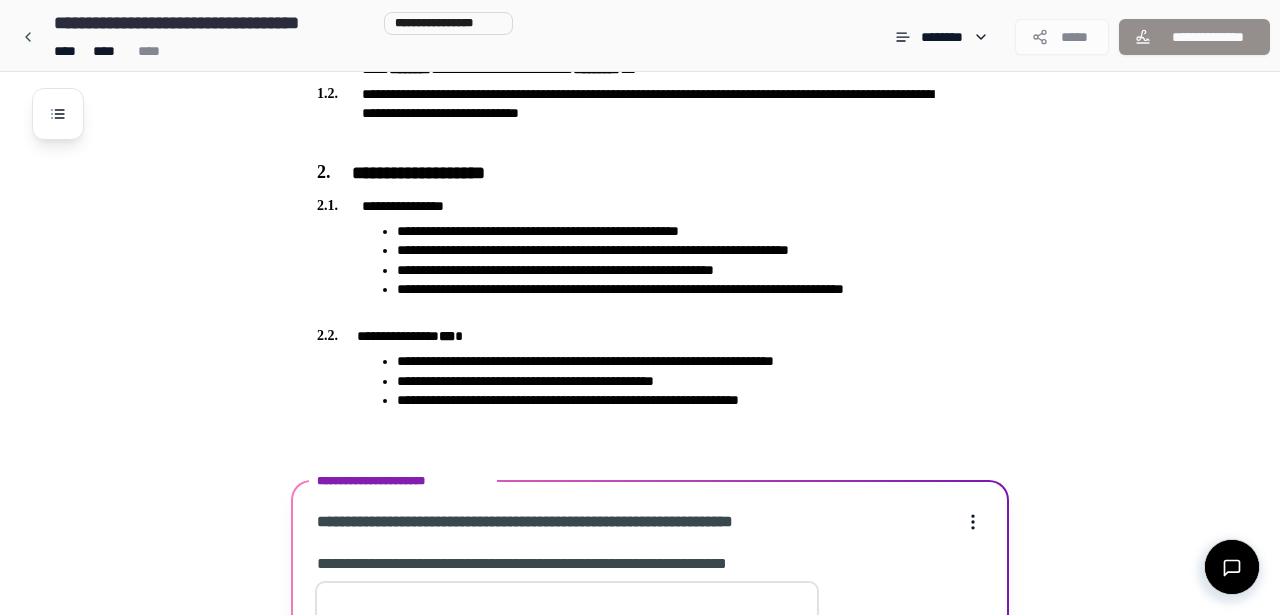 scroll, scrollTop: 746, scrollLeft: 0, axis: vertical 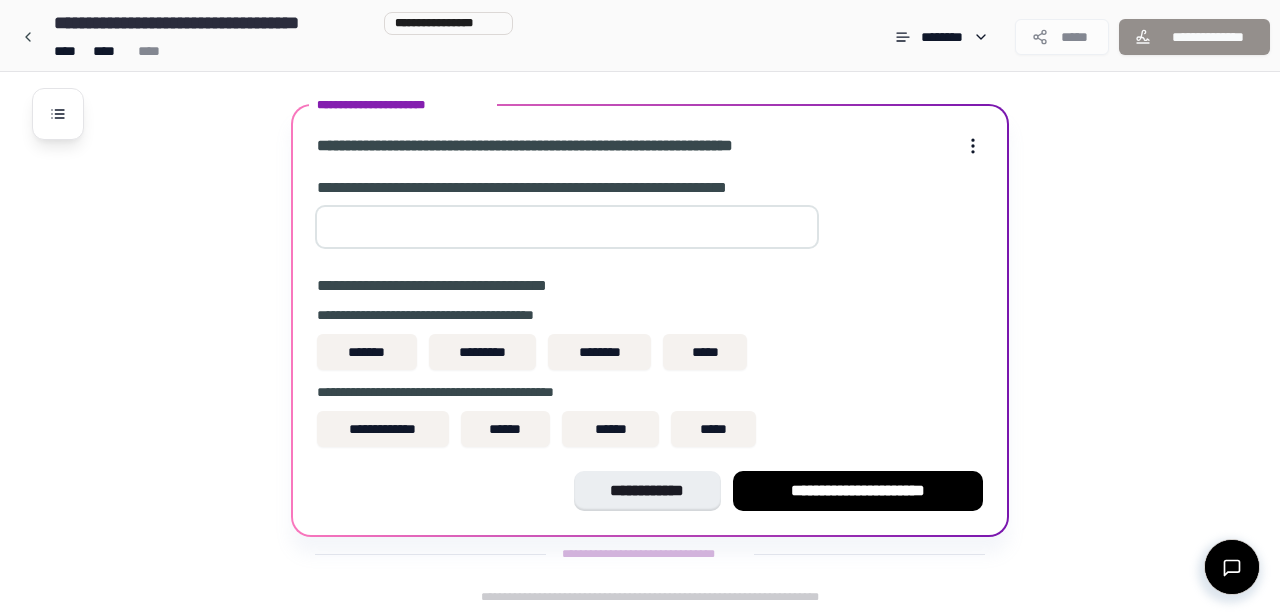 click at bounding box center [567, 227] 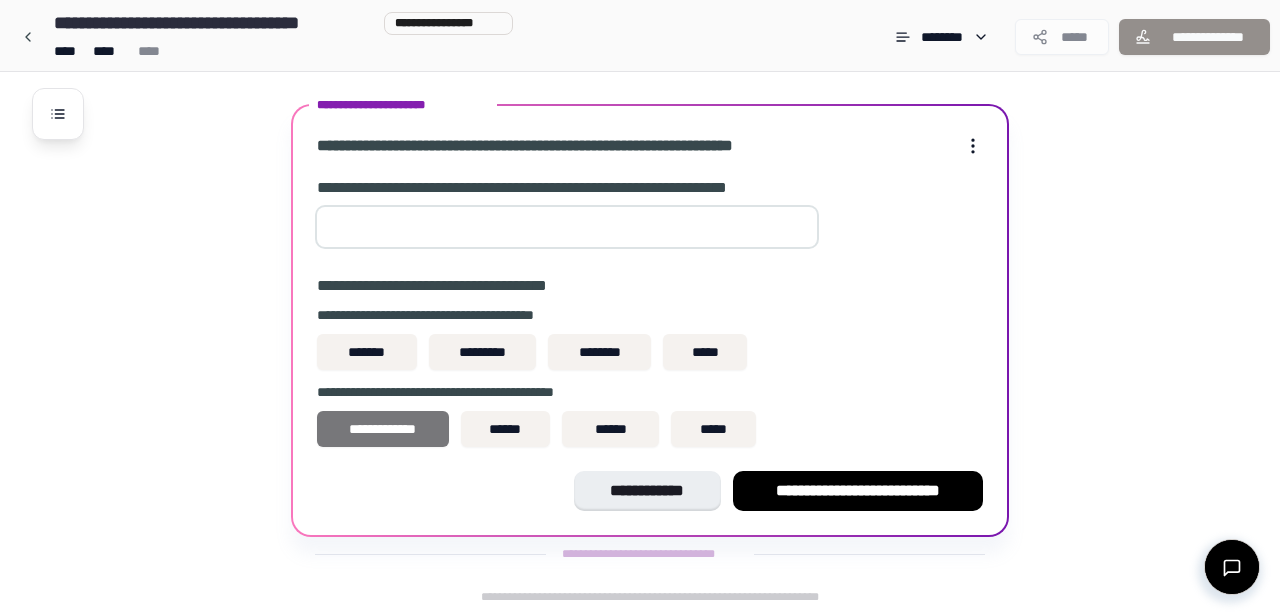 type on "*" 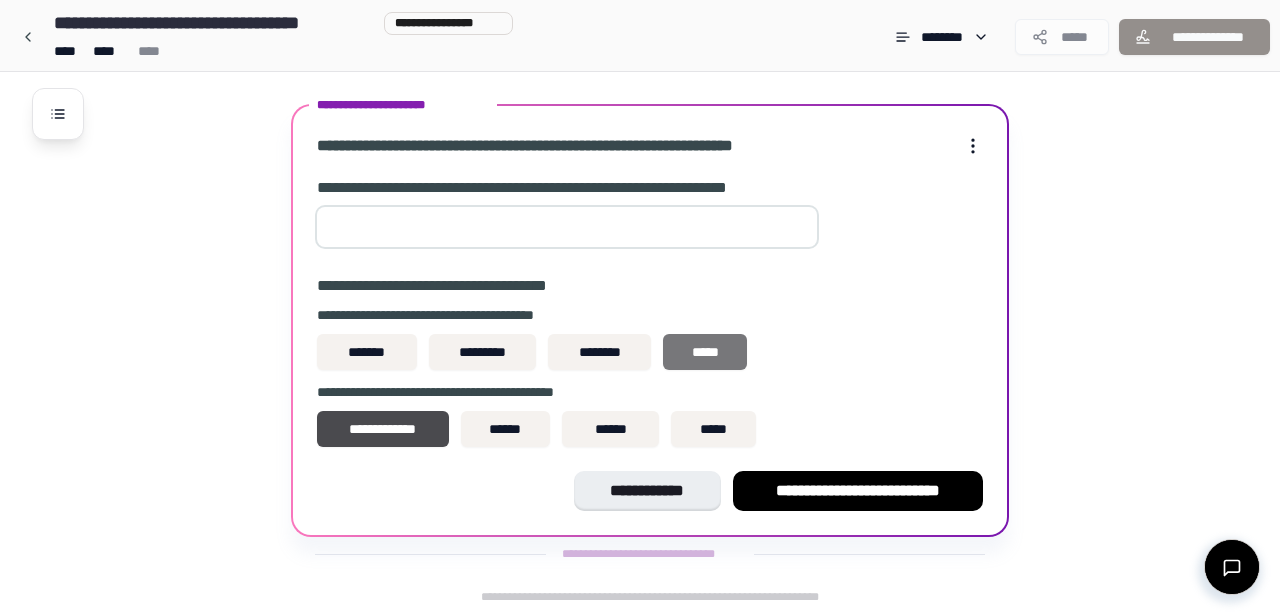 click on "*****" at bounding box center (705, 352) 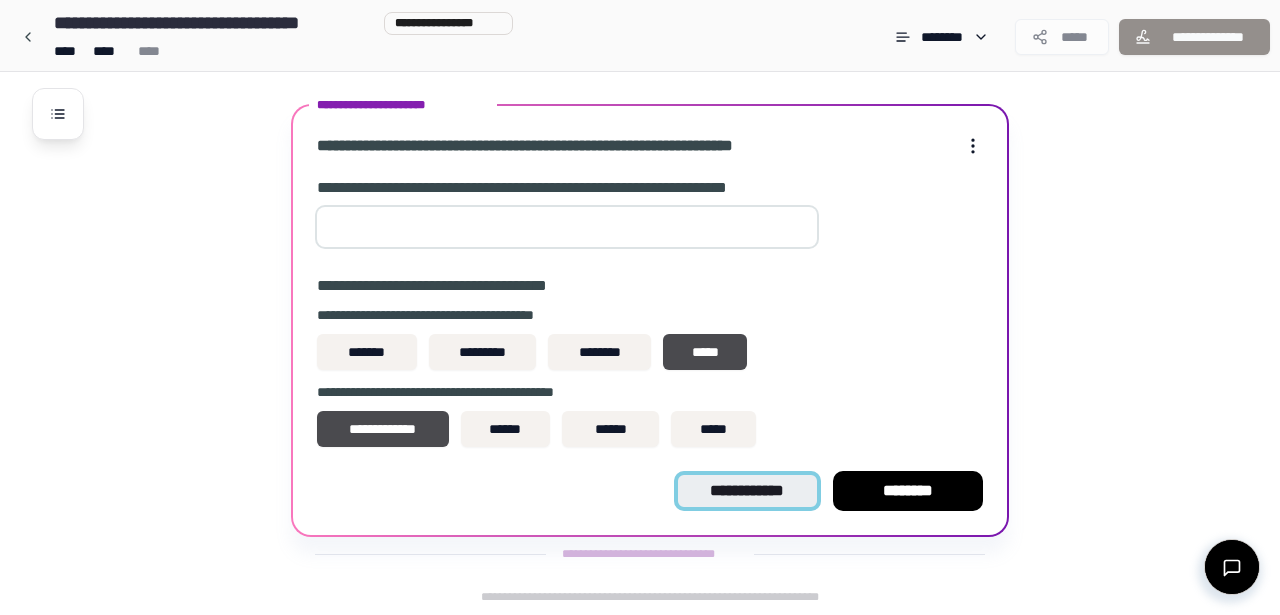 click on "**********" at bounding box center (747, 491) 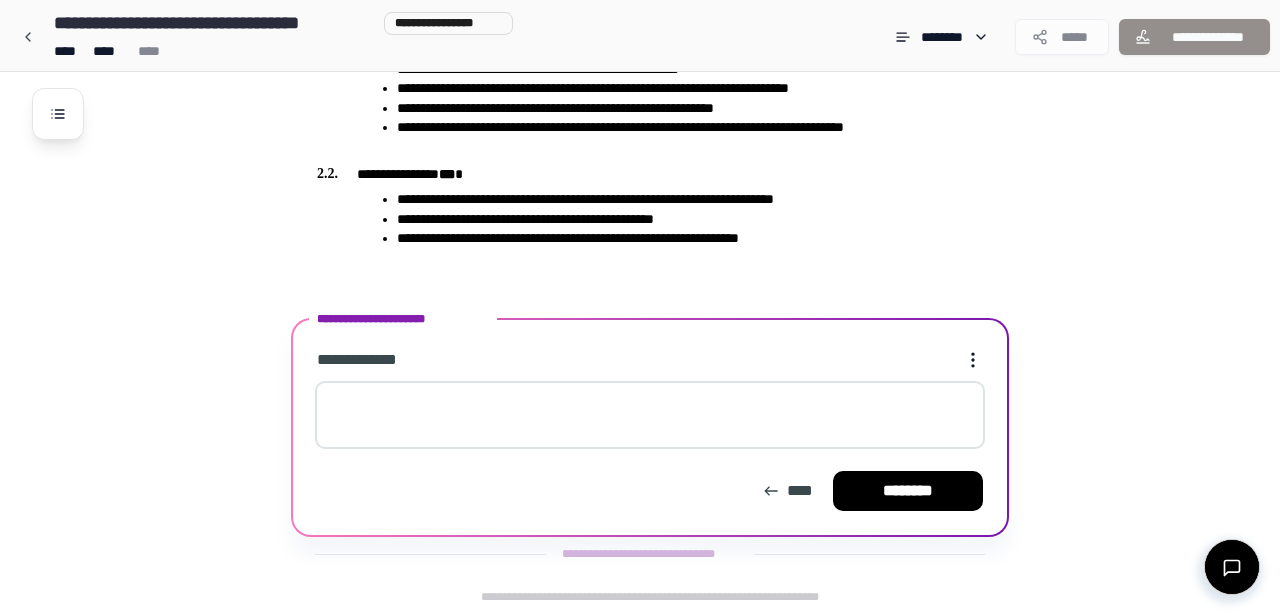 scroll, scrollTop: 532, scrollLeft: 0, axis: vertical 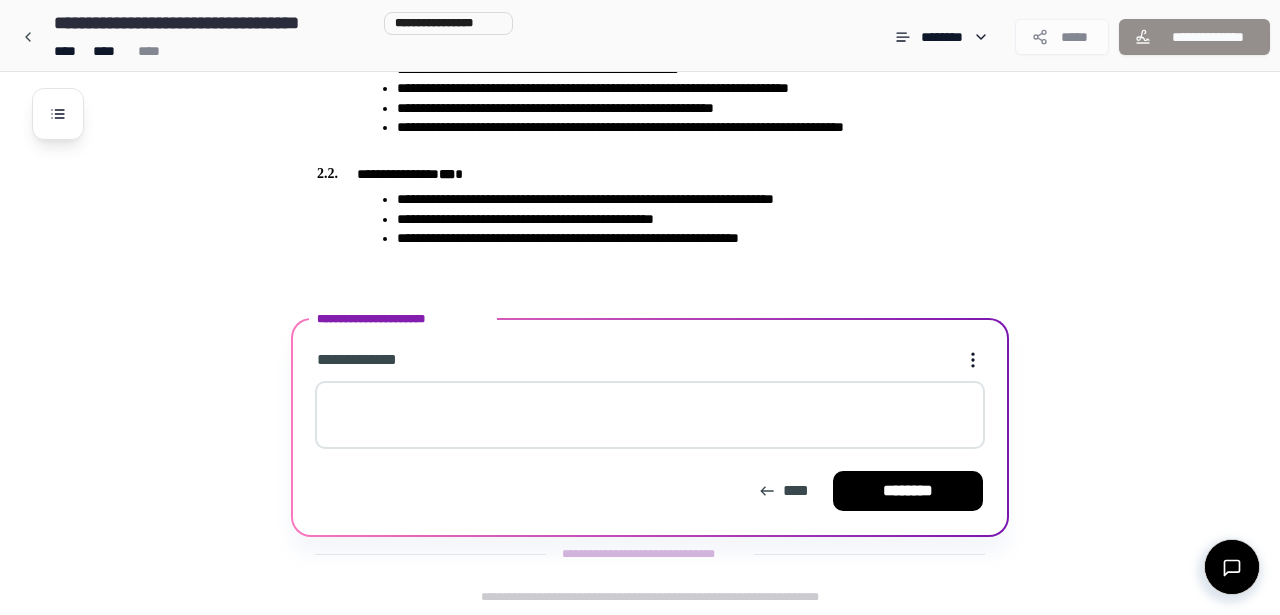 click at bounding box center [650, 415] 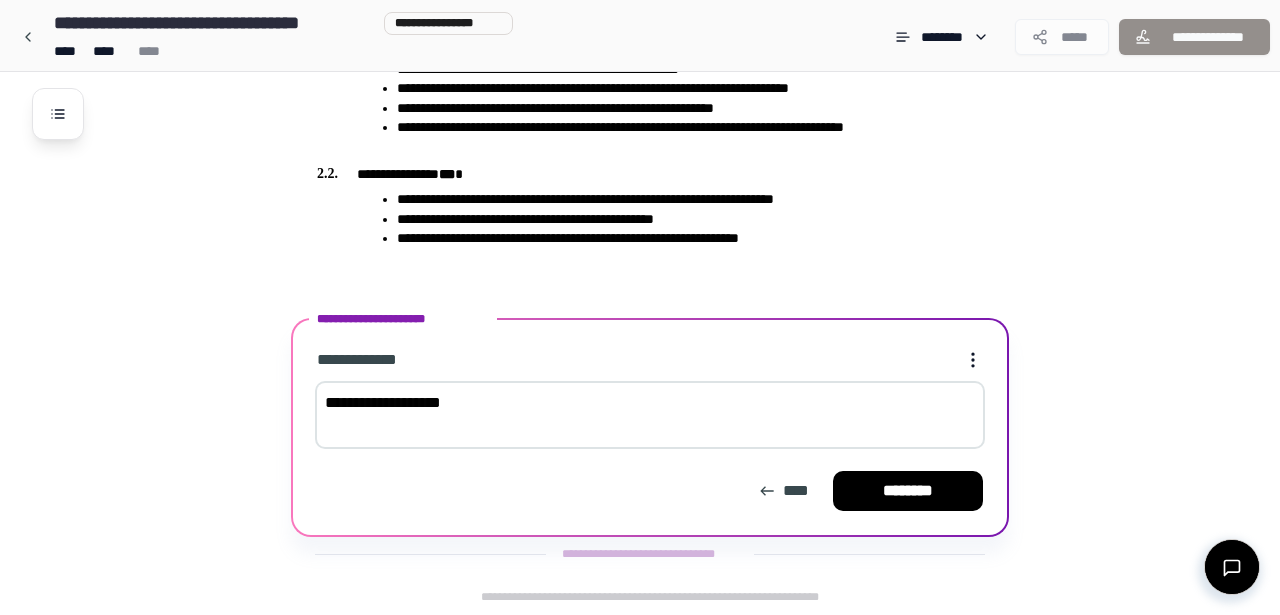 type on "**********" 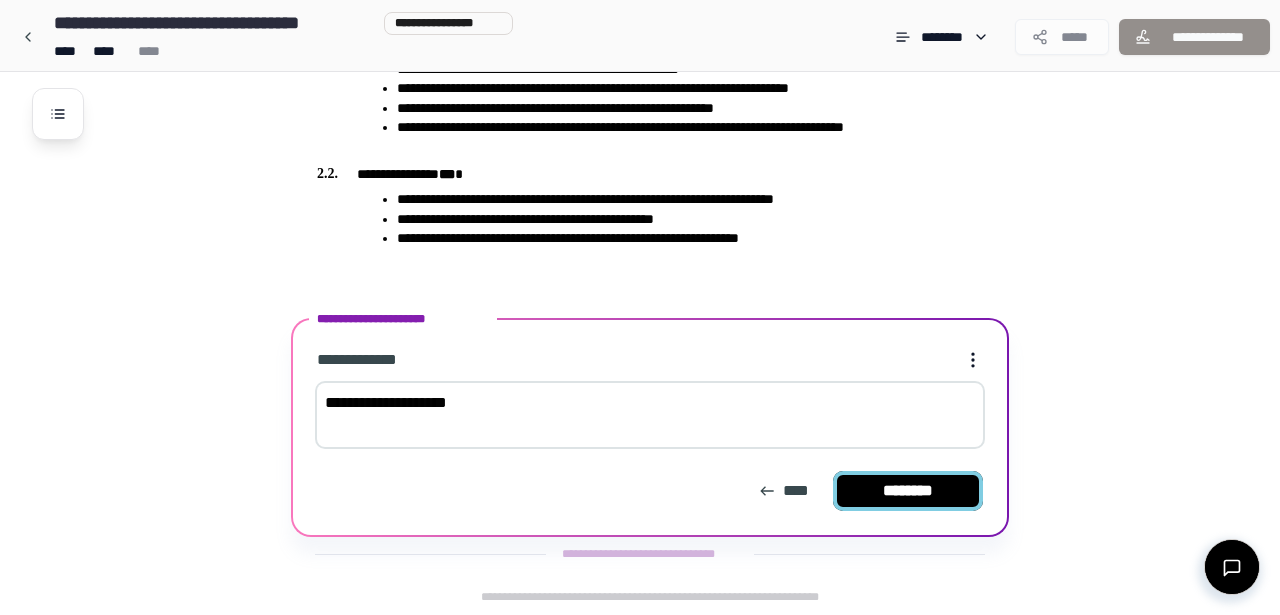 click on "********" at bounding box center [908, 491] 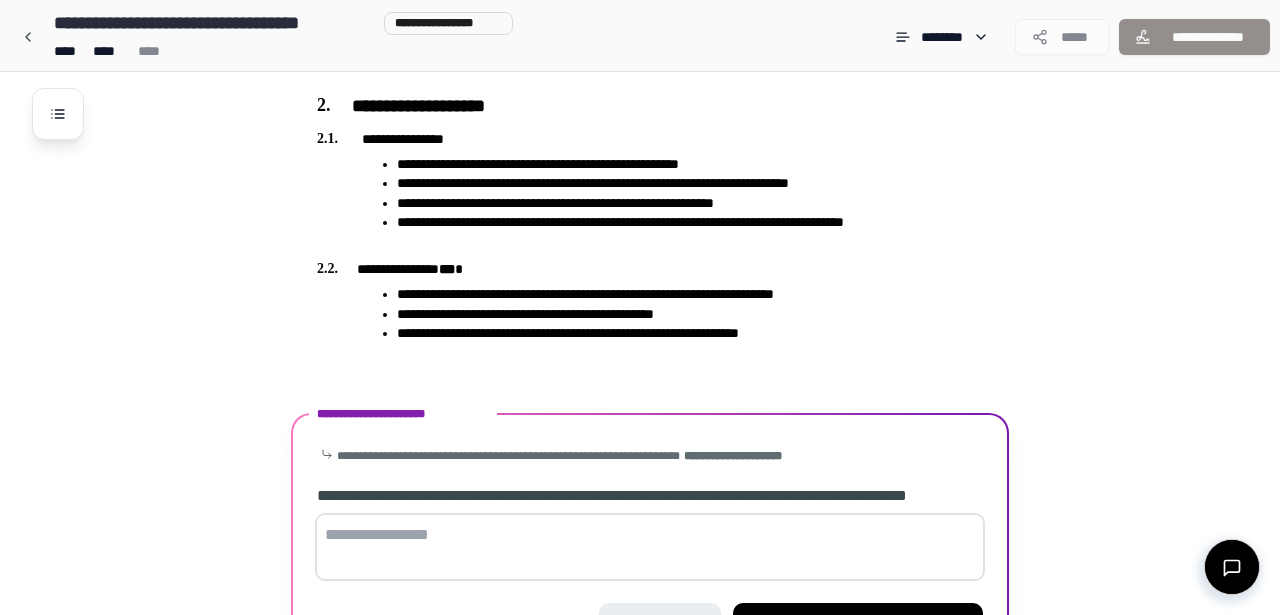 scroll, scrollTop: 591, scrollLeft: 0, axis: vertical 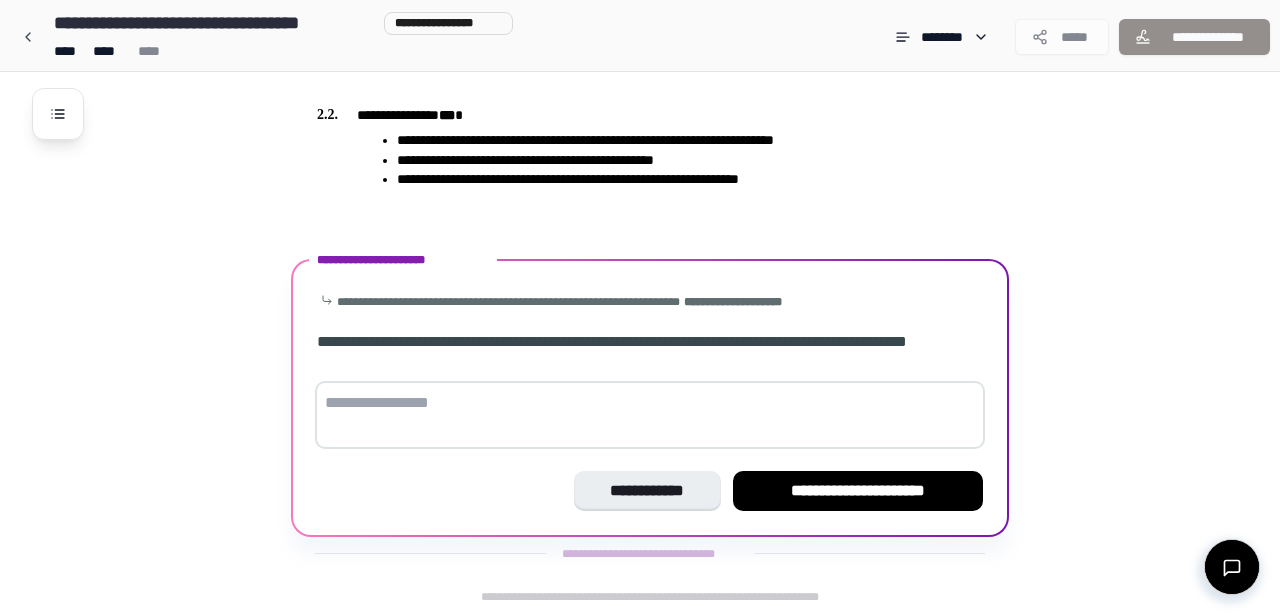 click at bounding box center (650, 415) 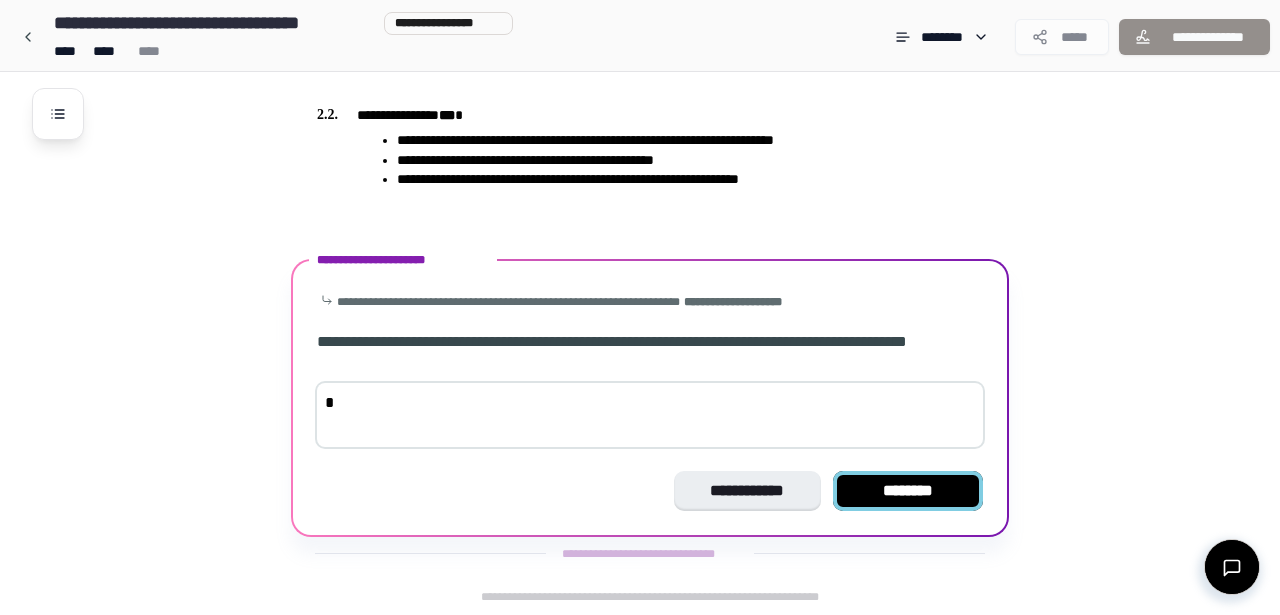 click on "********" at bounding box center (908, 491) 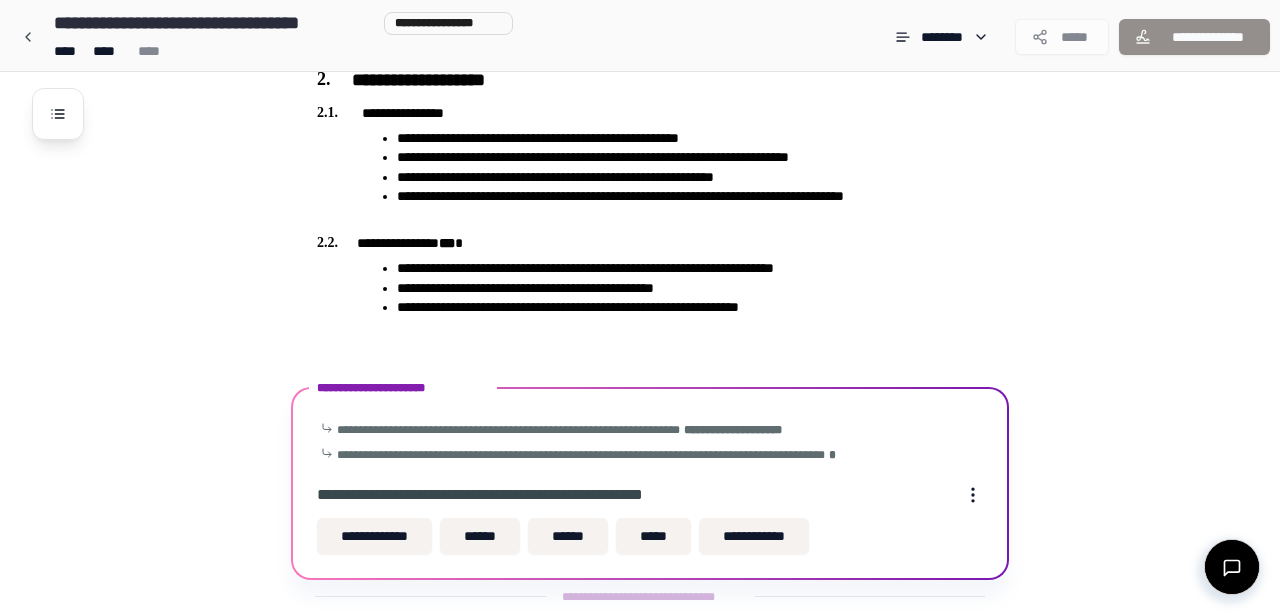 scroll, scrollTop: 507, scrollLeft: 0, axis: vertical 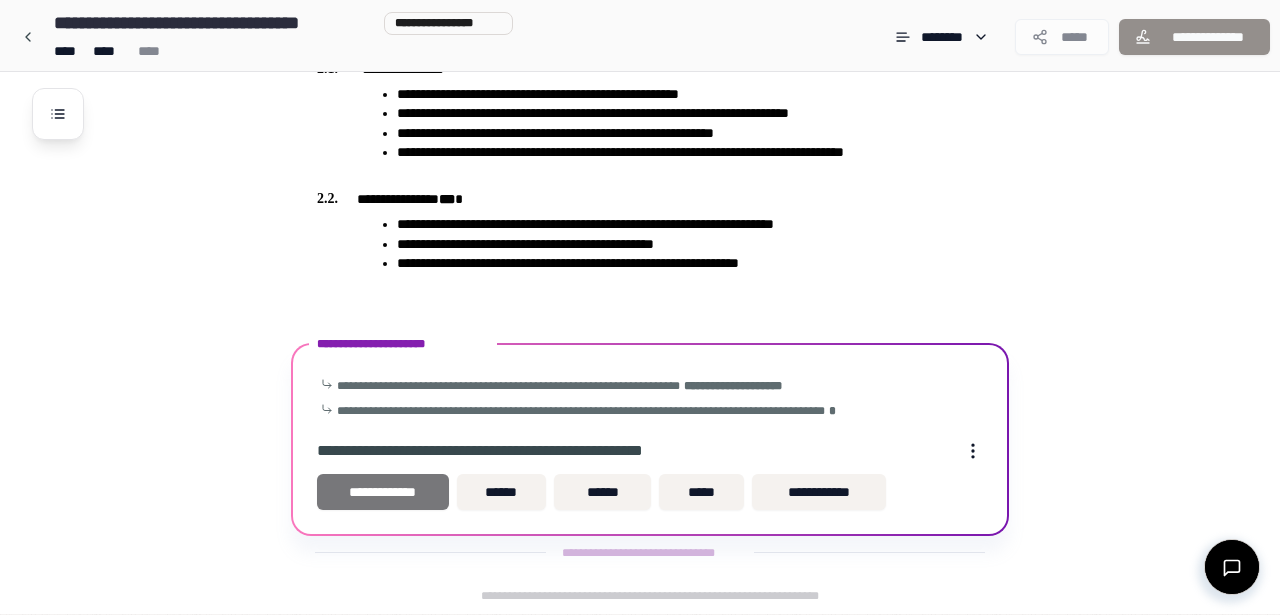 click on "**********" at bounding box center (383, 492) 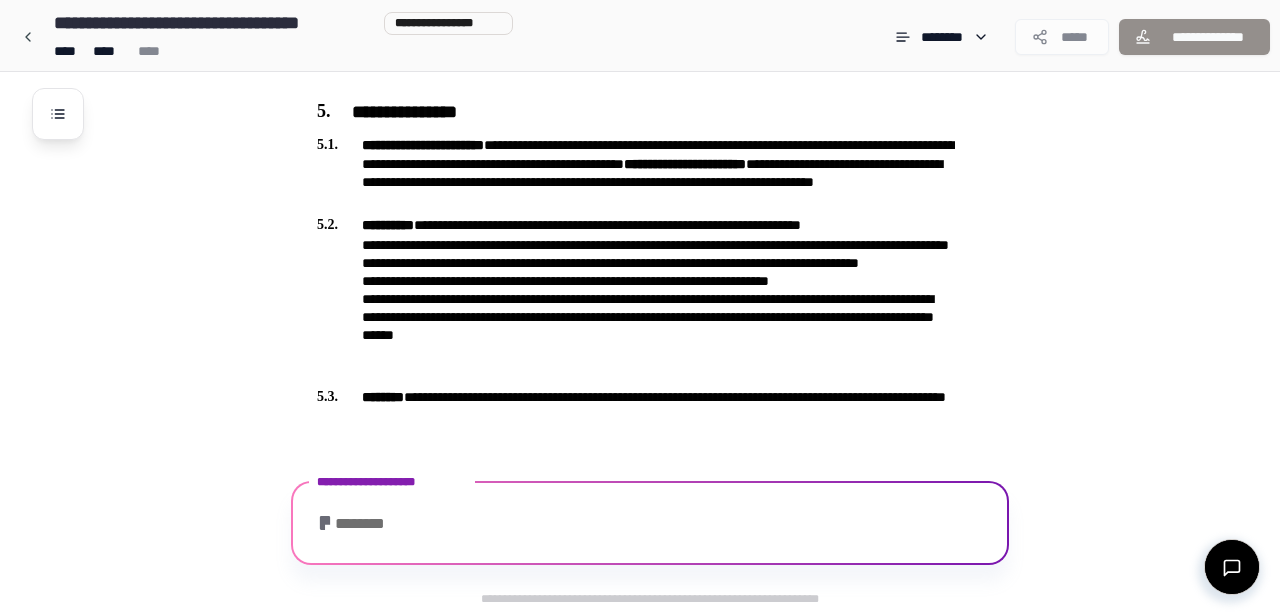 scroll, scrollTop: 1226, scrollLeft: 0, axis: vertical 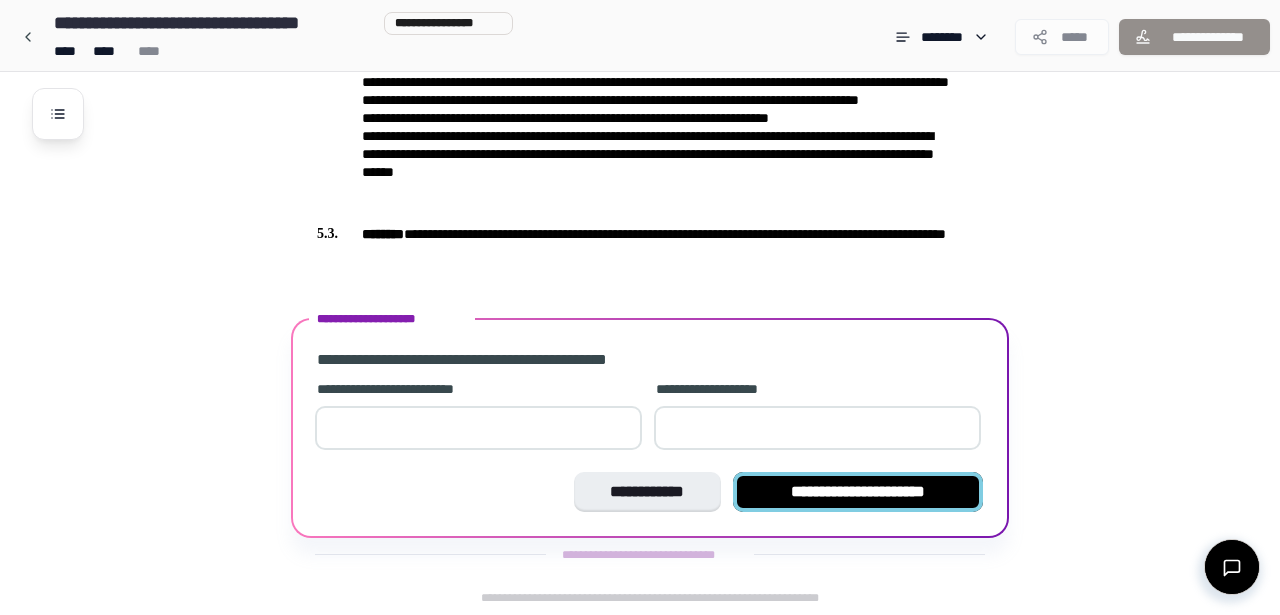 click on "**********" at bounding box center (858, 492) 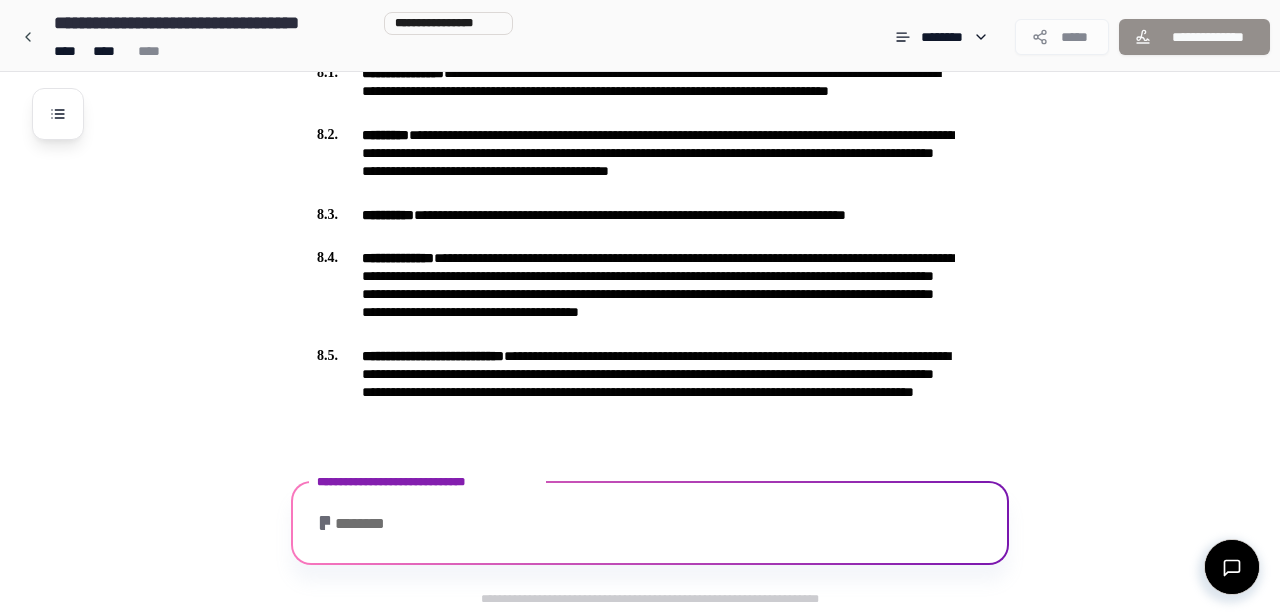 scroll, scrollTop: 1998, scrollLeft: 0, axis: vertical 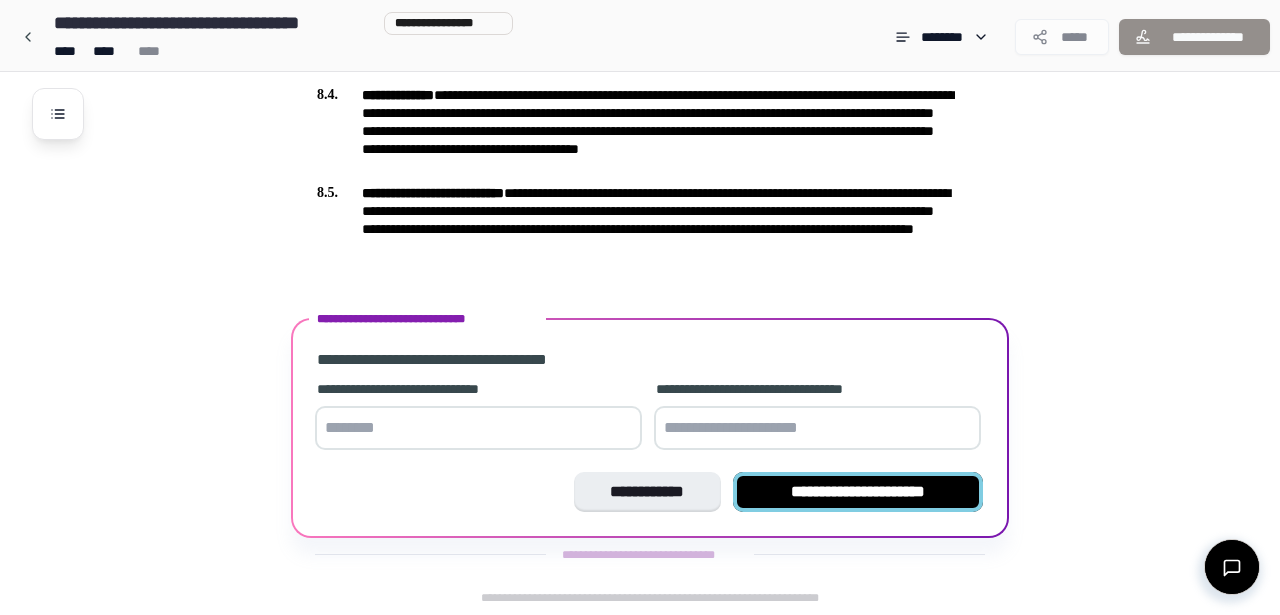 click on "**********" at bounding box center [858, 492] 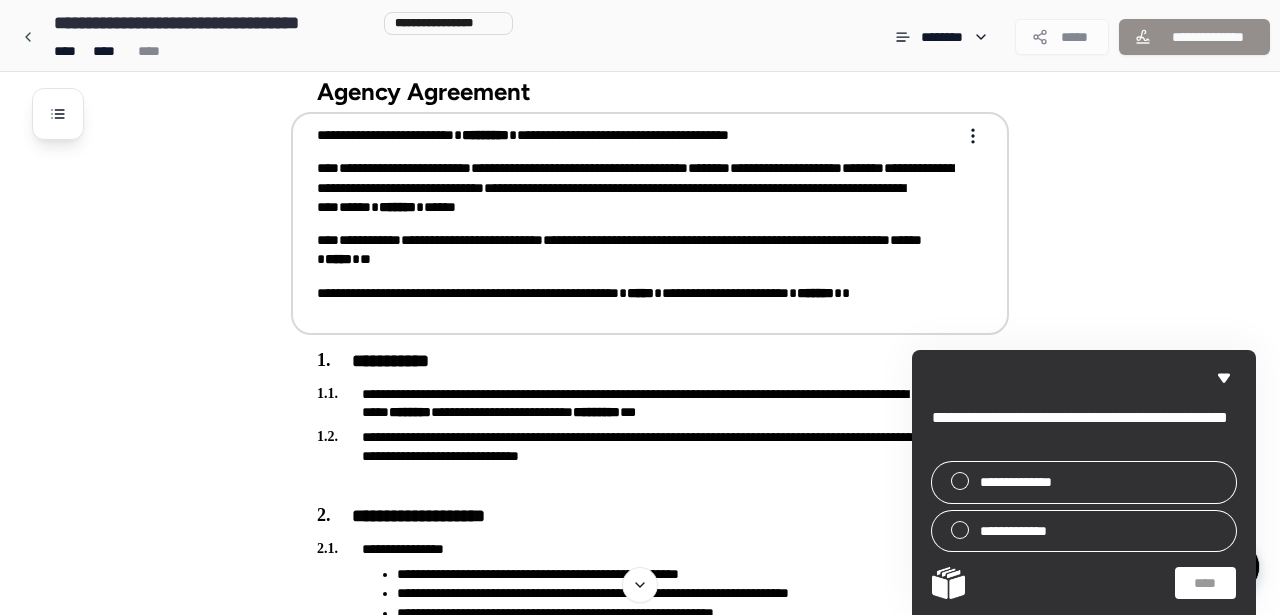 scroll, scrollTop: 0, scrollLeft: 0, axis: both 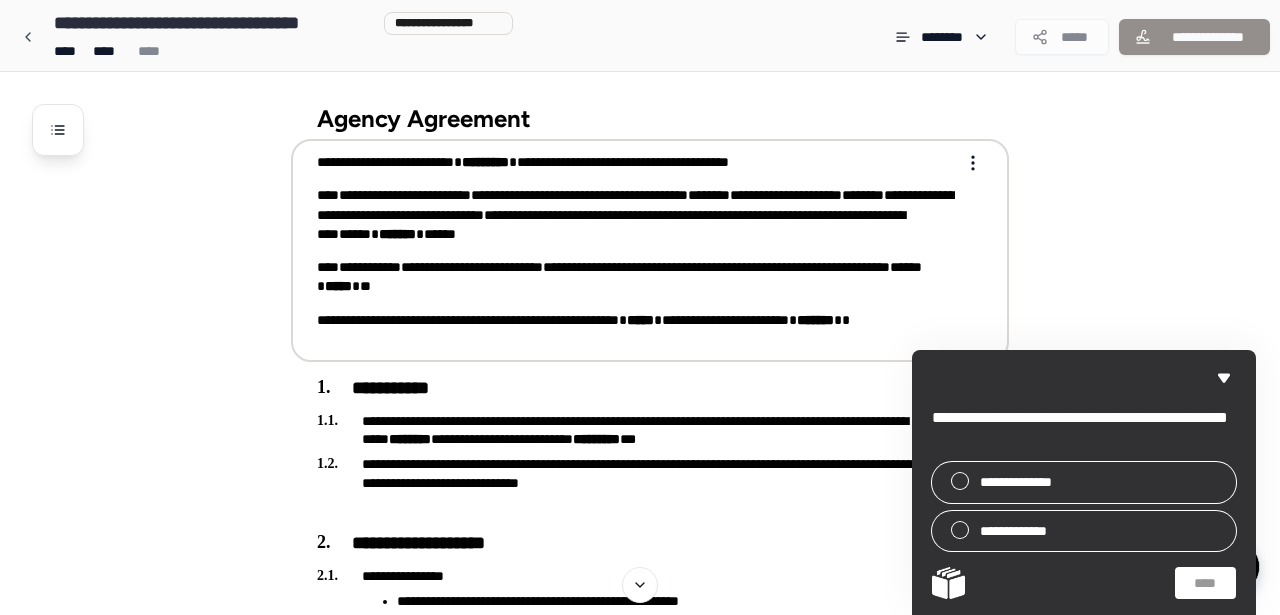 click on "**********" at bounding box center (636, 162) 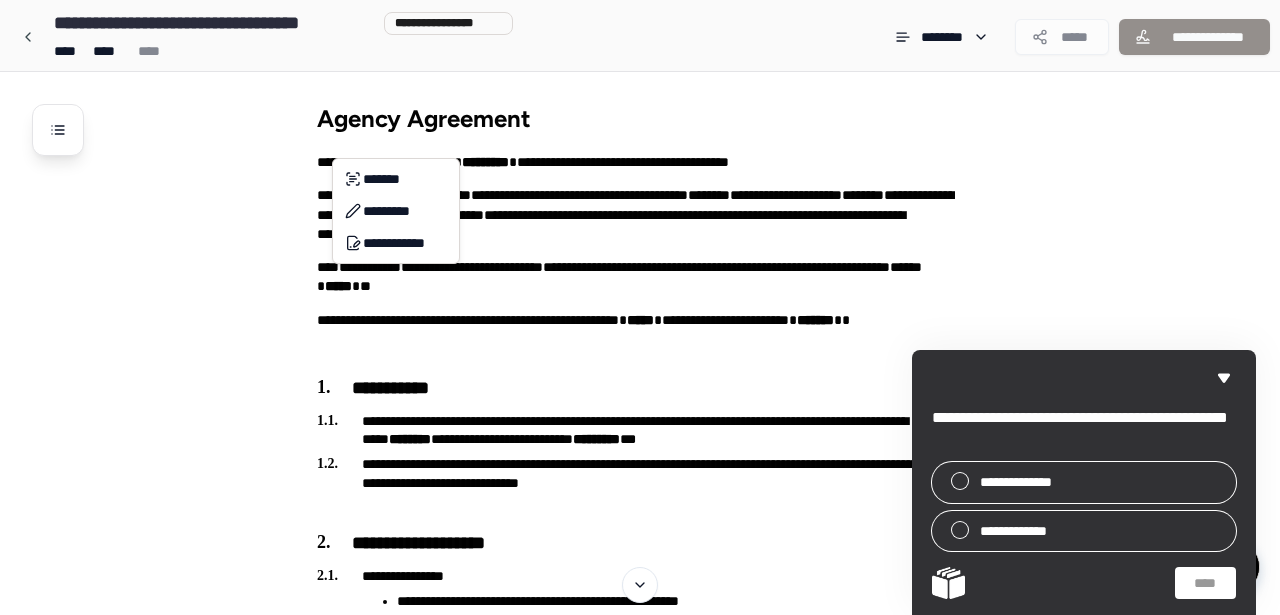 click on "**********" at bounding box center (640, 1447) 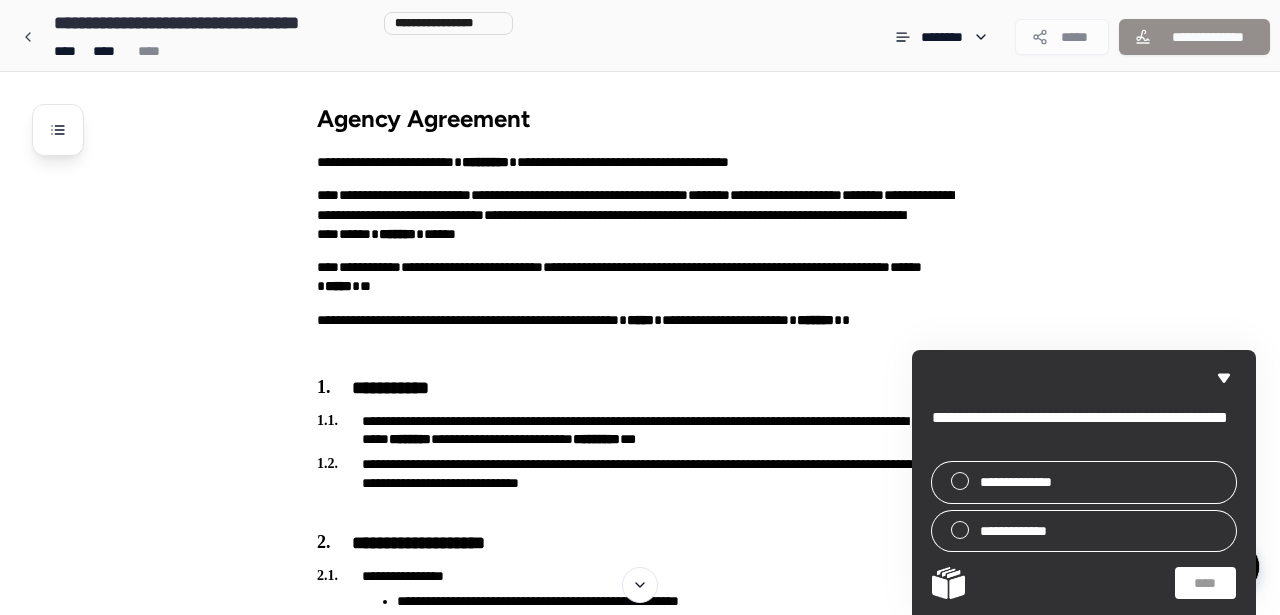 click on "Agency Agreement" at bounding box center (650, 112) 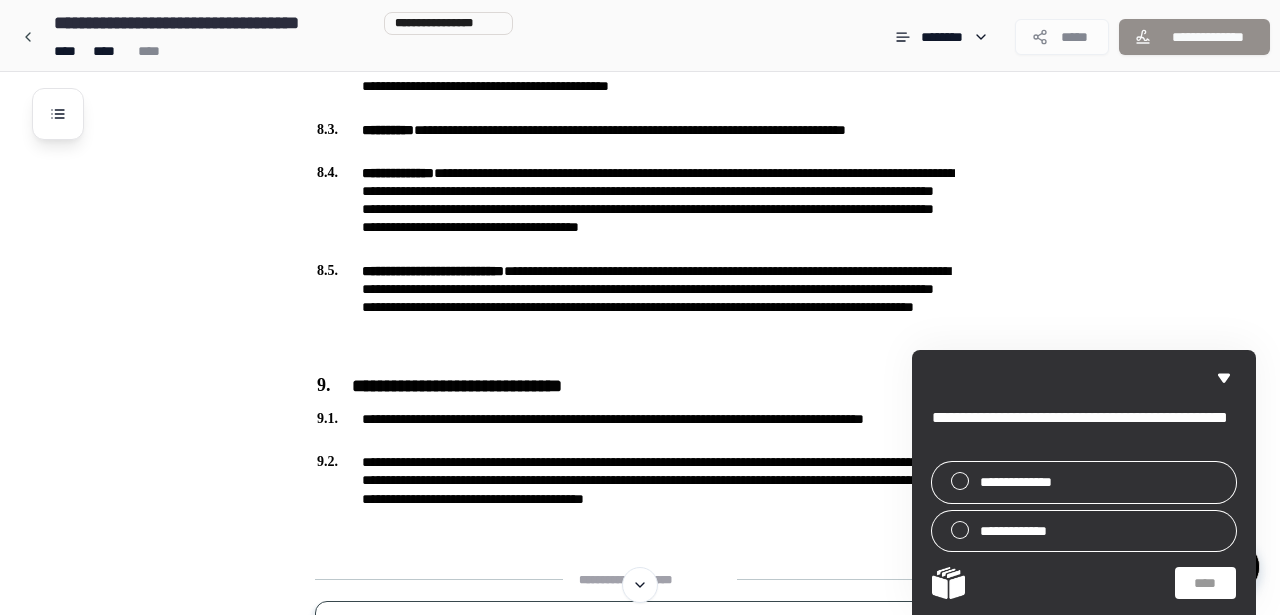 scroll, scrollTop: 1601, scrollLeft: 0, axis: vertical 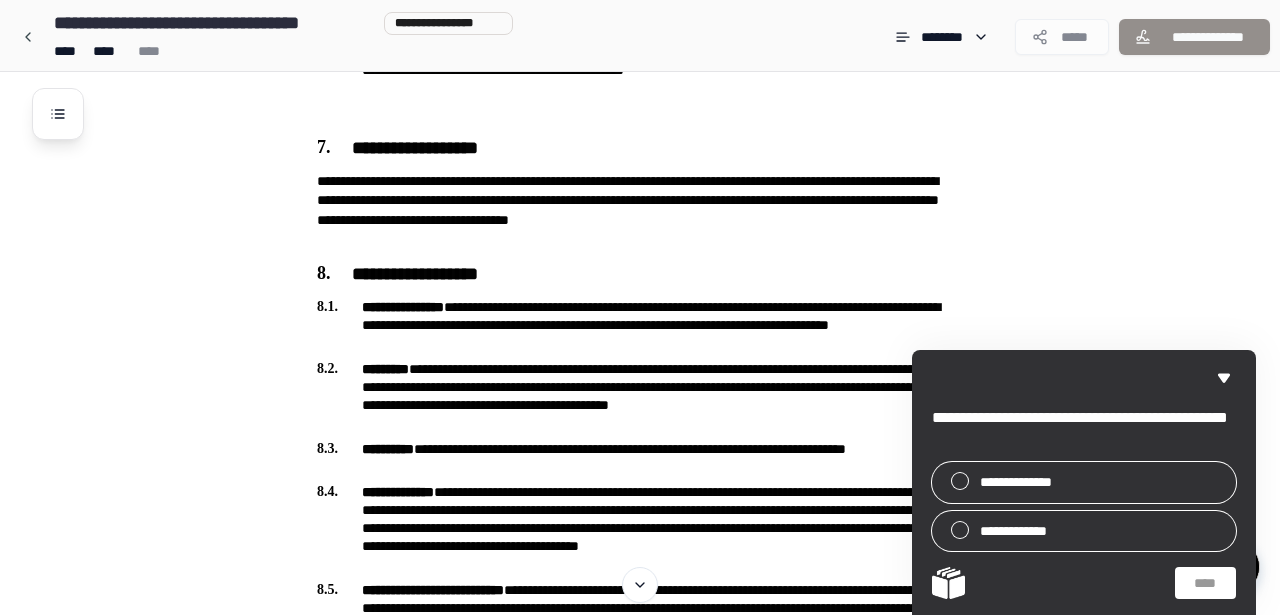 click on "**********" at bounding box center (666, -118) 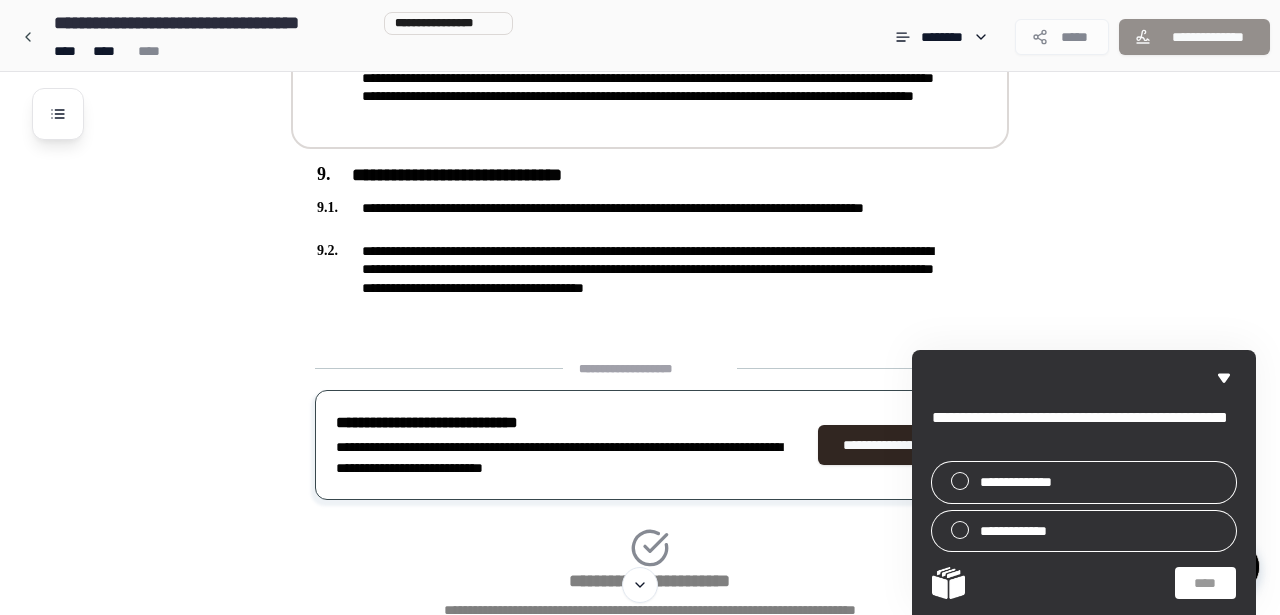 scroll, scrollTop: 2135, scrollLeft: 0, axis: vertical 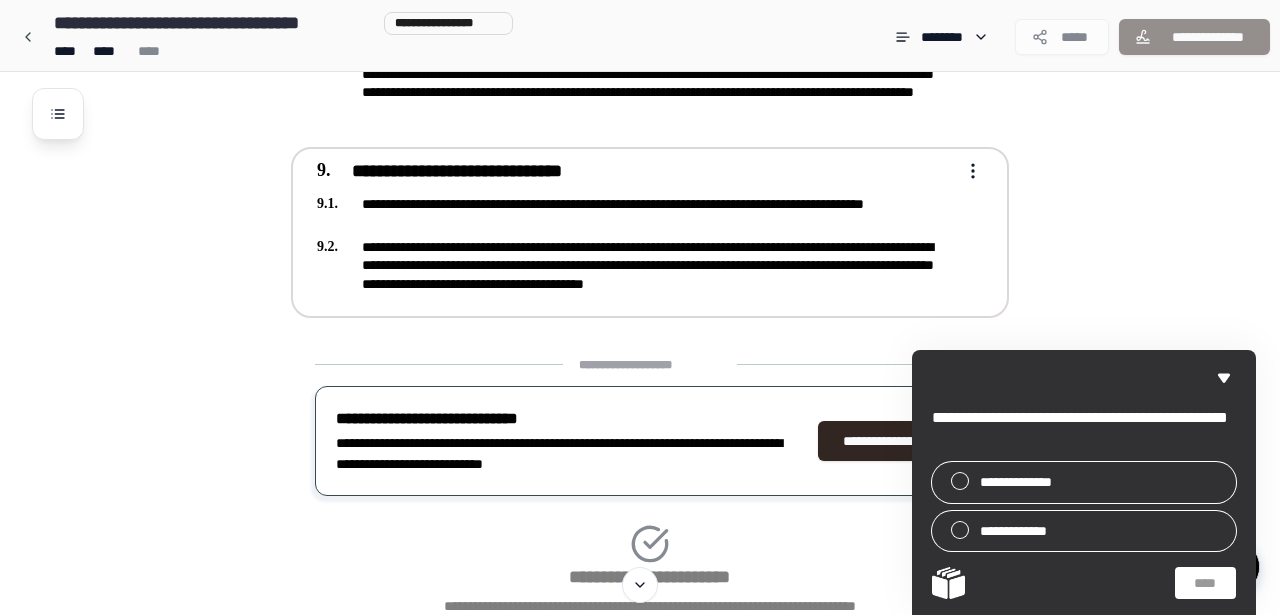 click on "**********" at bounding box center [636, 265] 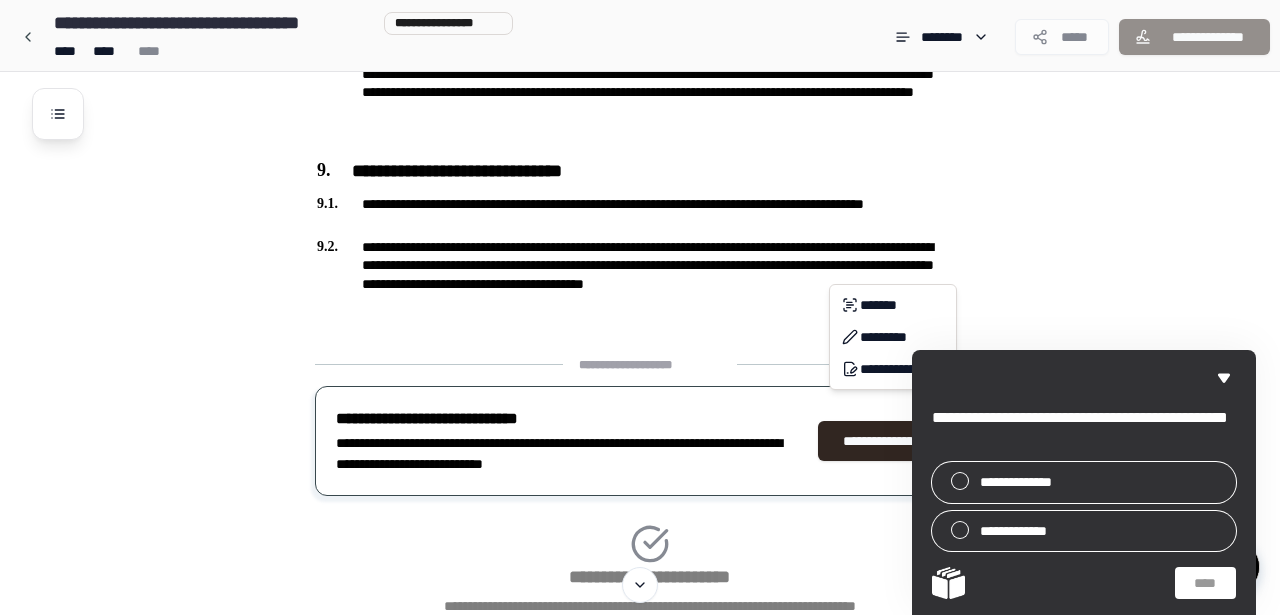 click on "**********" at bounding box center (640, -688) 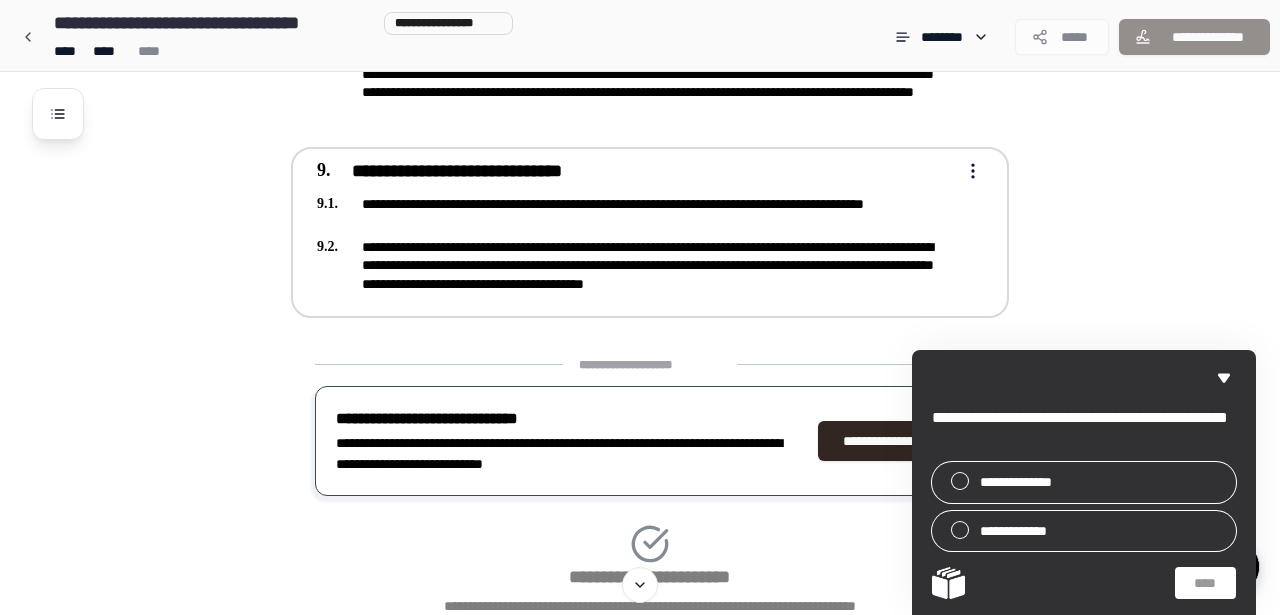 click on "**********" at bounding box center [636, 172] 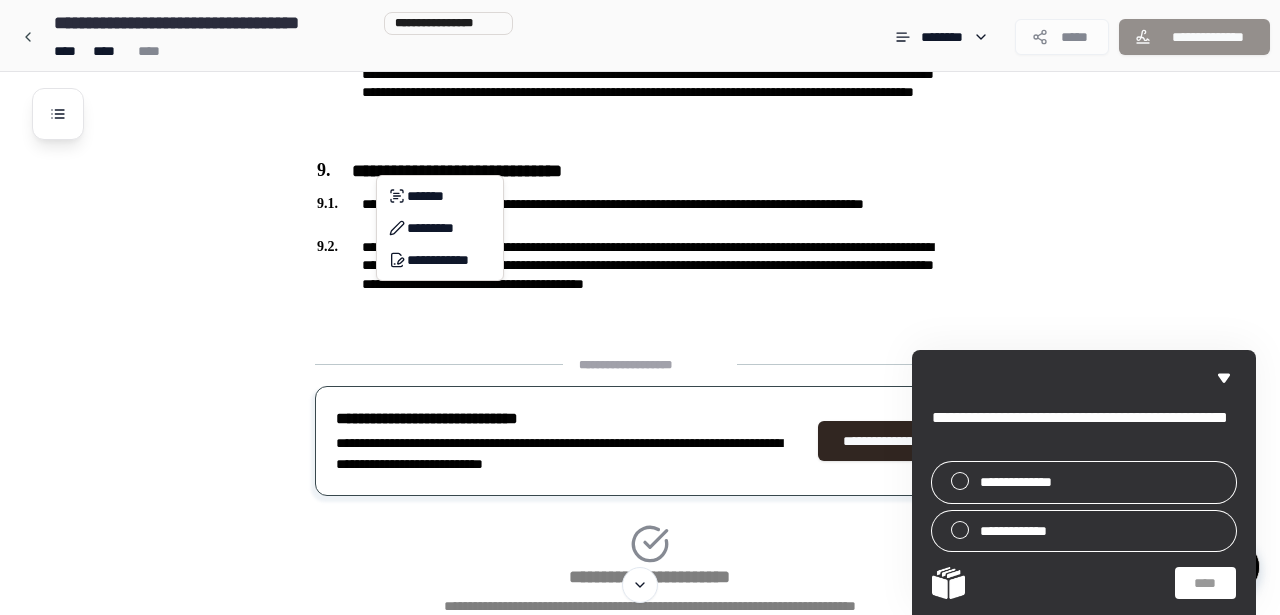 click on "**********" at bounding box center [640, -688] 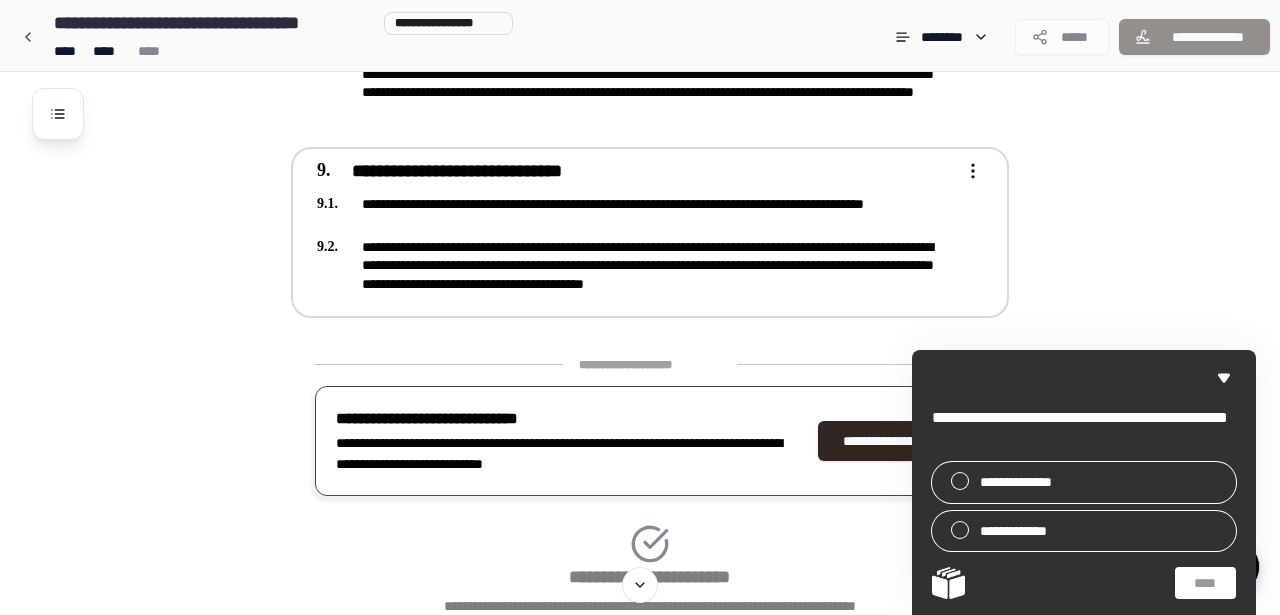 click on "**********" at bounding box center (636, 172) 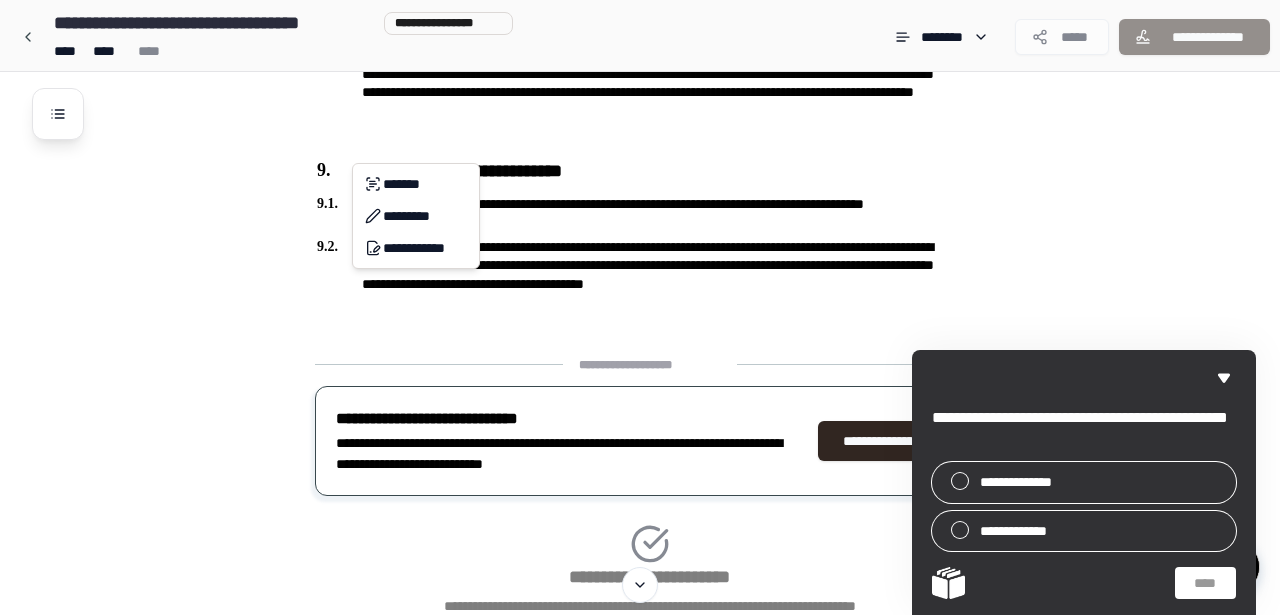 click on "**********" at bounding box center [640, -688] 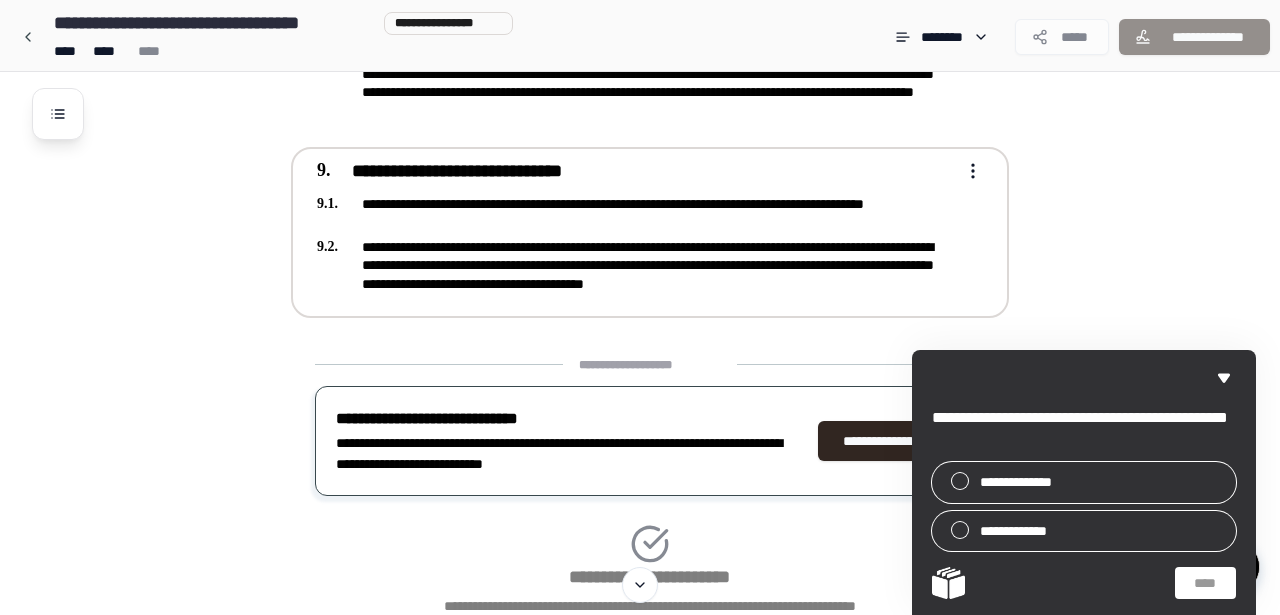 click on "**********" at bounding box center [636, 172] 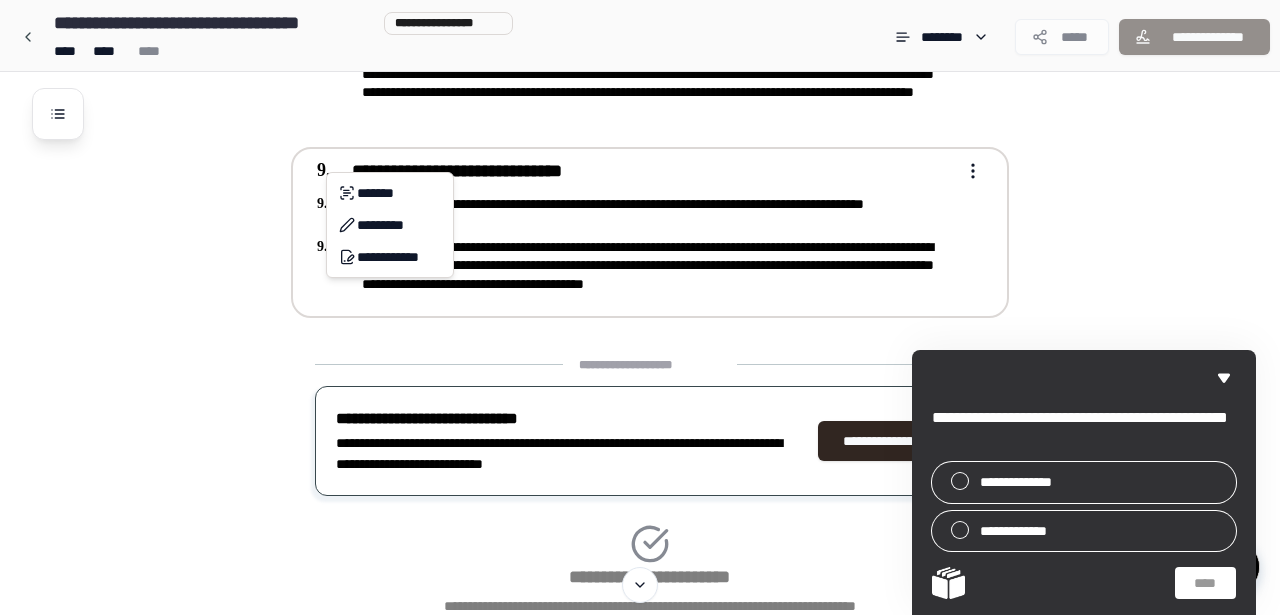 click on "**********" at bounding box center [640, -688] 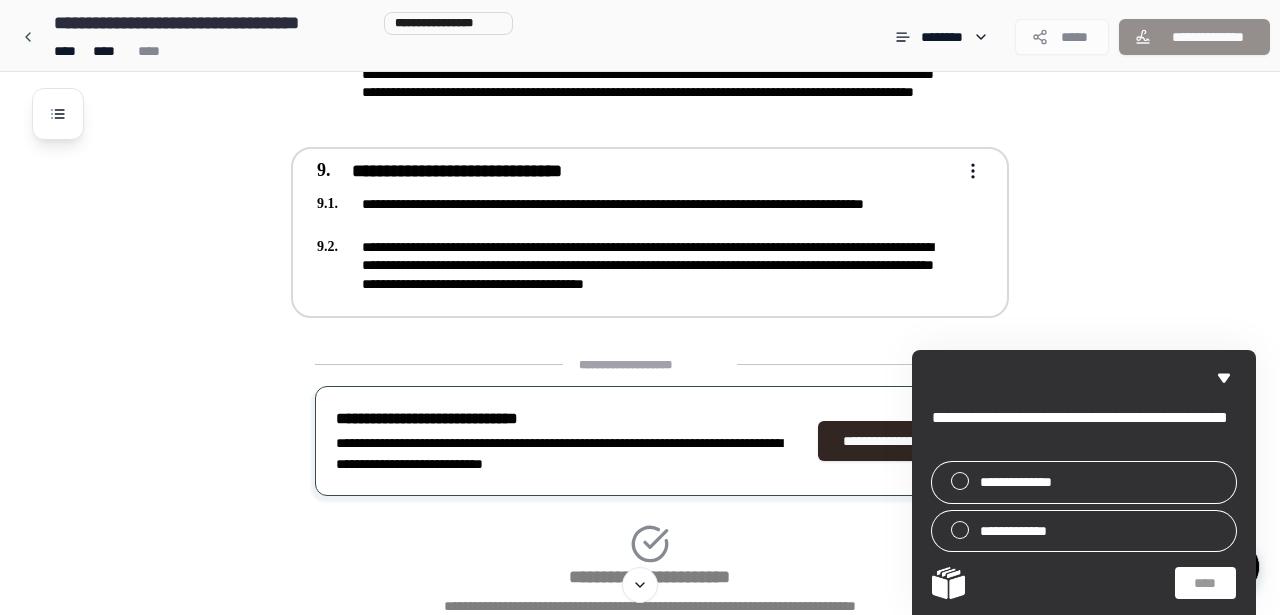 click on "**********" at bounding box center (636, 213) 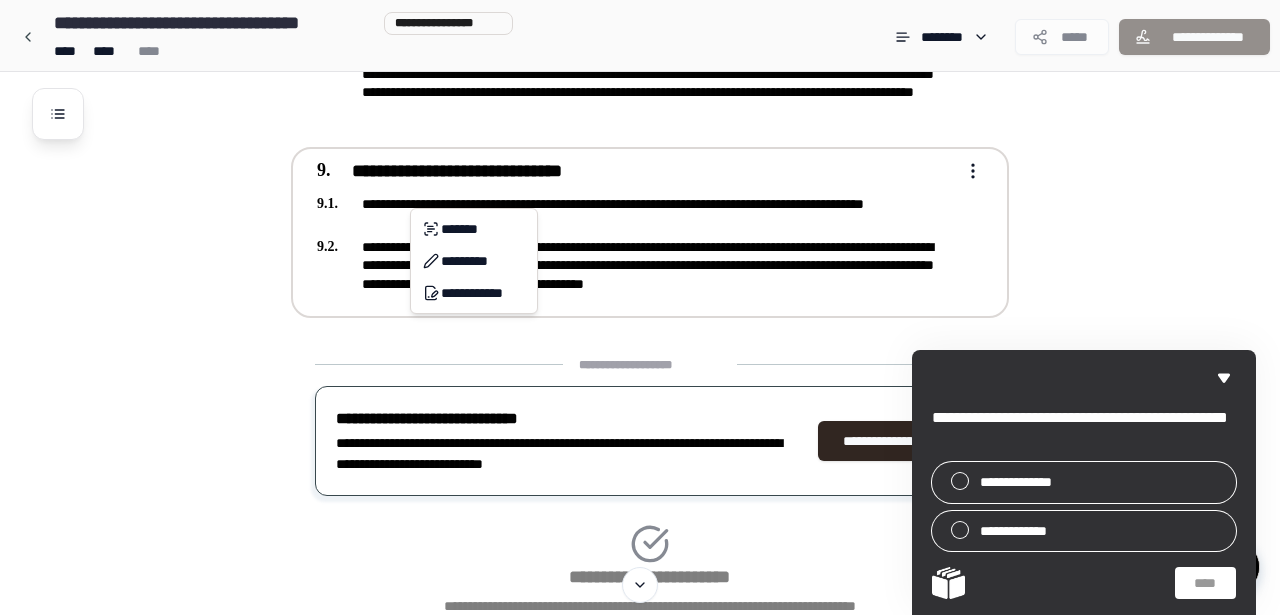 click on "**********" at bounding box center [640, -688] 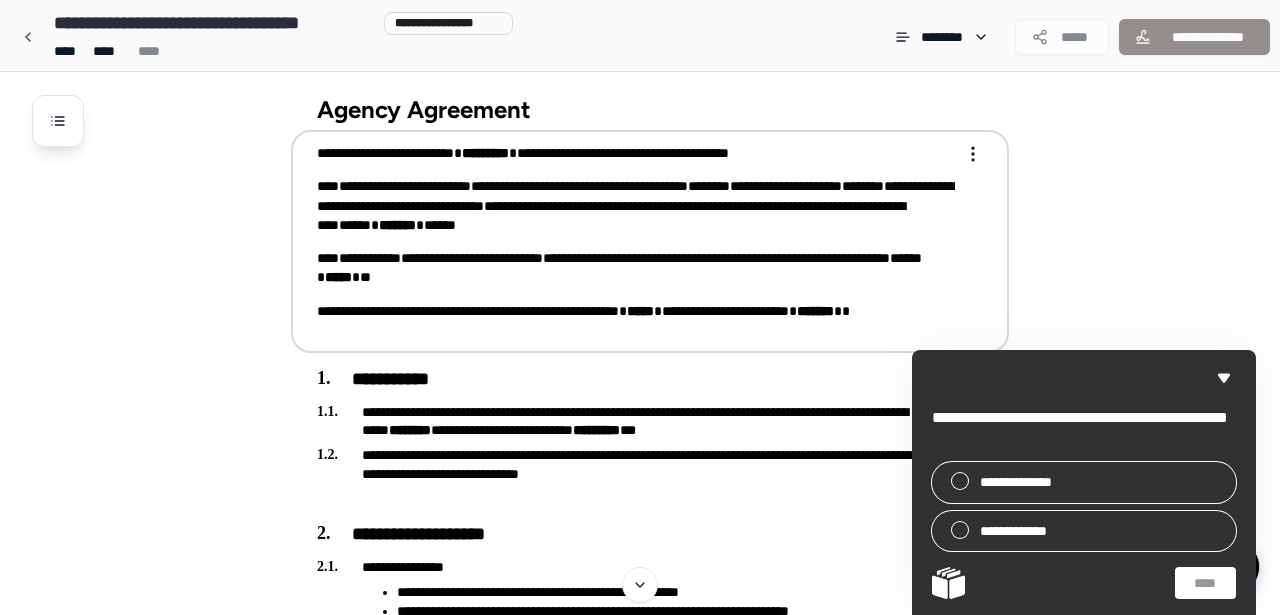 scroll, scrollTop: 7, scrollLeft: 0, axis: vertical 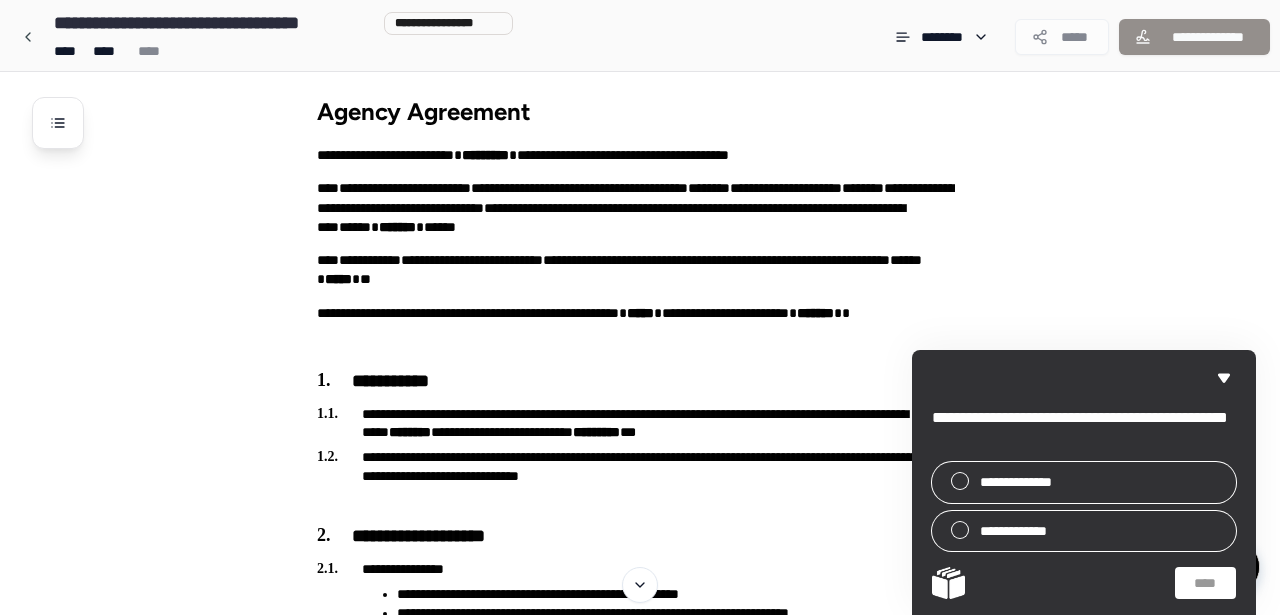 click on "Agency Agreement" at bounding box center [650, 111] 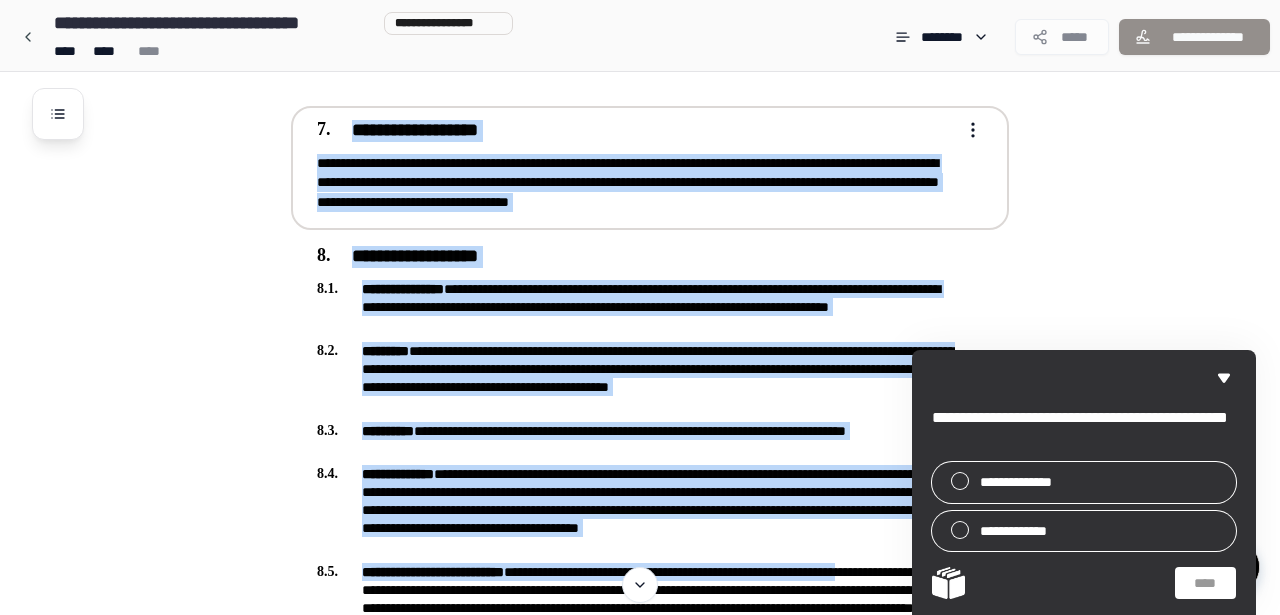 scroll, scrollTop: 1621, scrollLeft: 0, axis: vertical 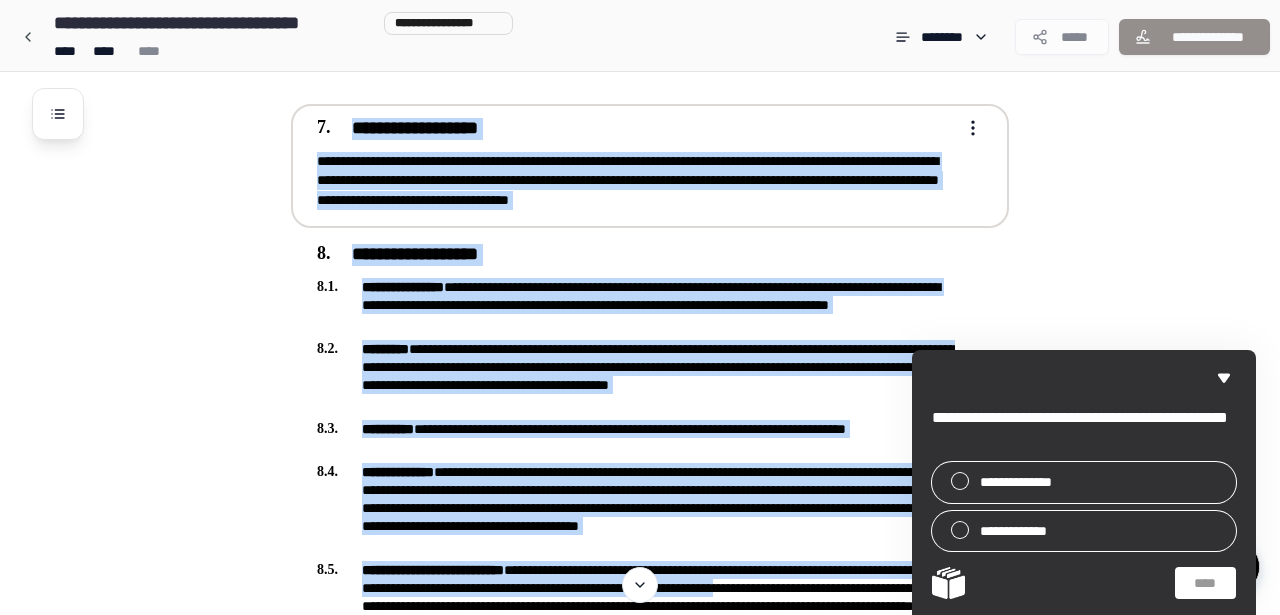 copy on "**********" 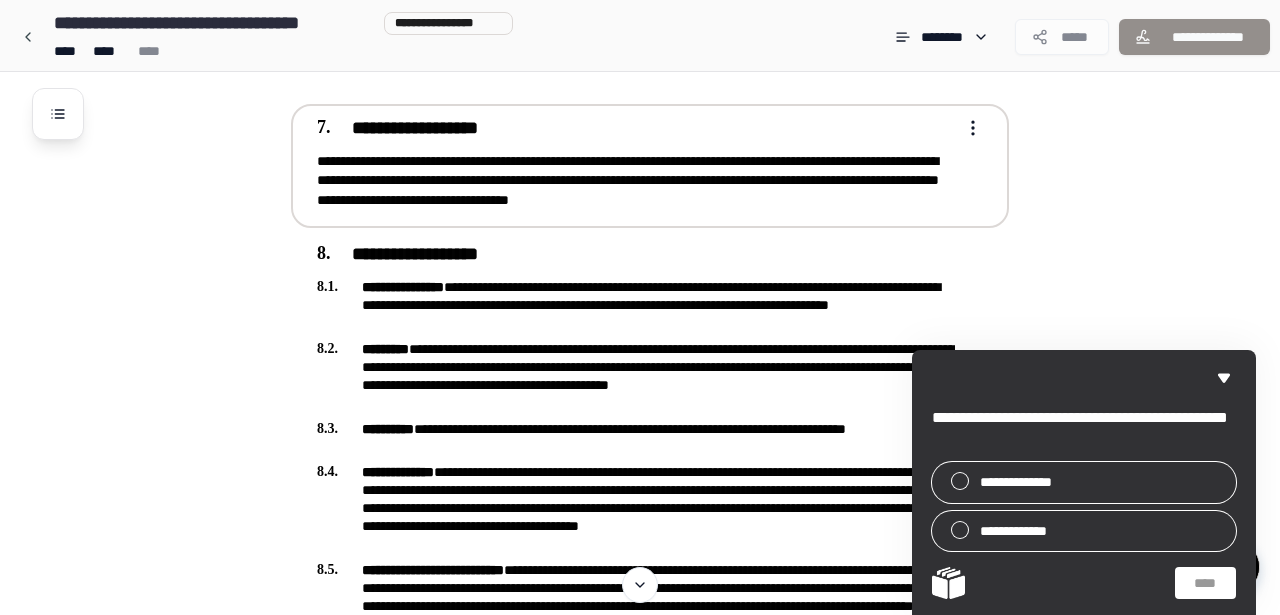 drag, startPoint x: 369, startPoint y: 112, endPoint x: 534, endPoint y: 15, distance: 191.4001 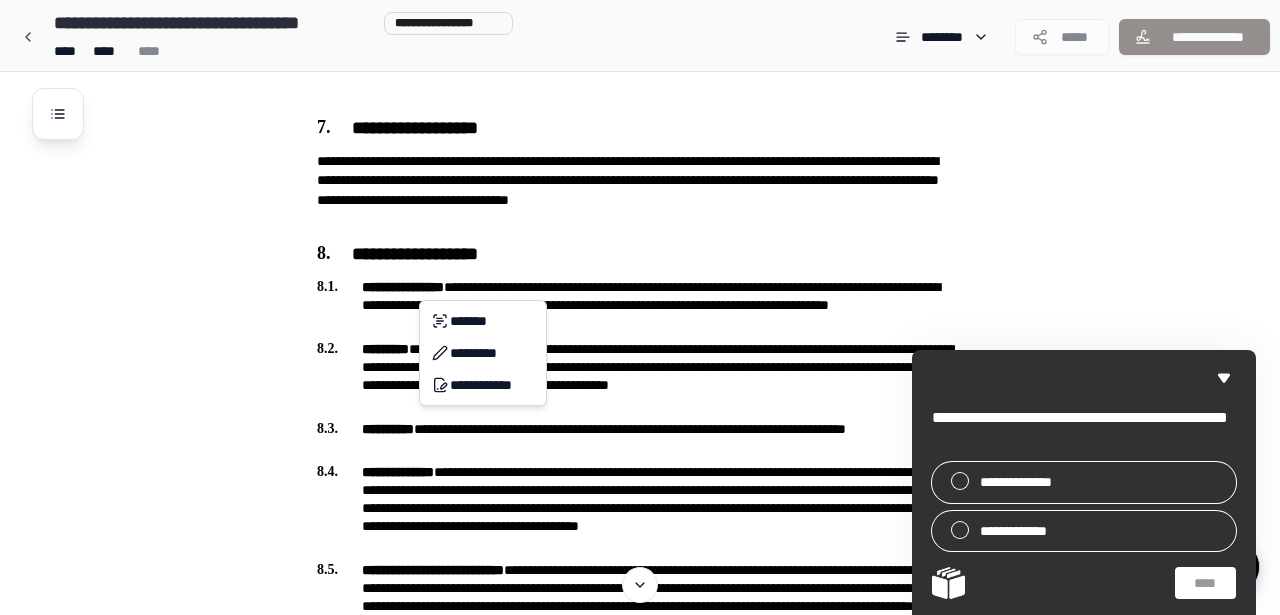 copy on "**********" 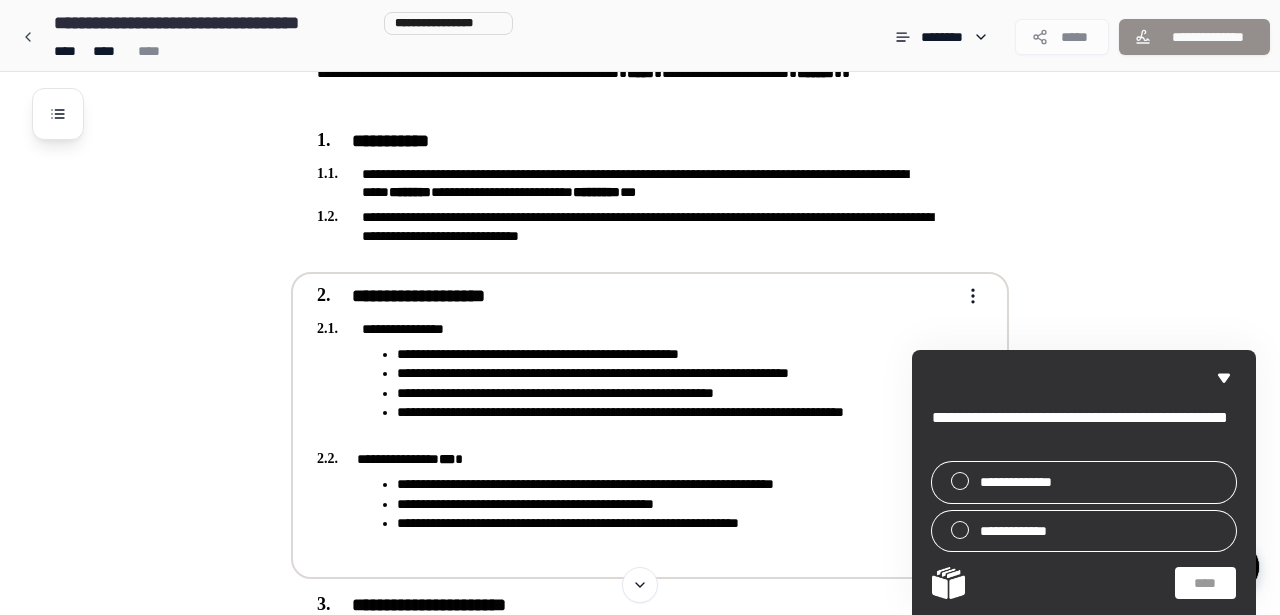 scroll, scrollTop: 0, scrollLeft: 0, axis: both 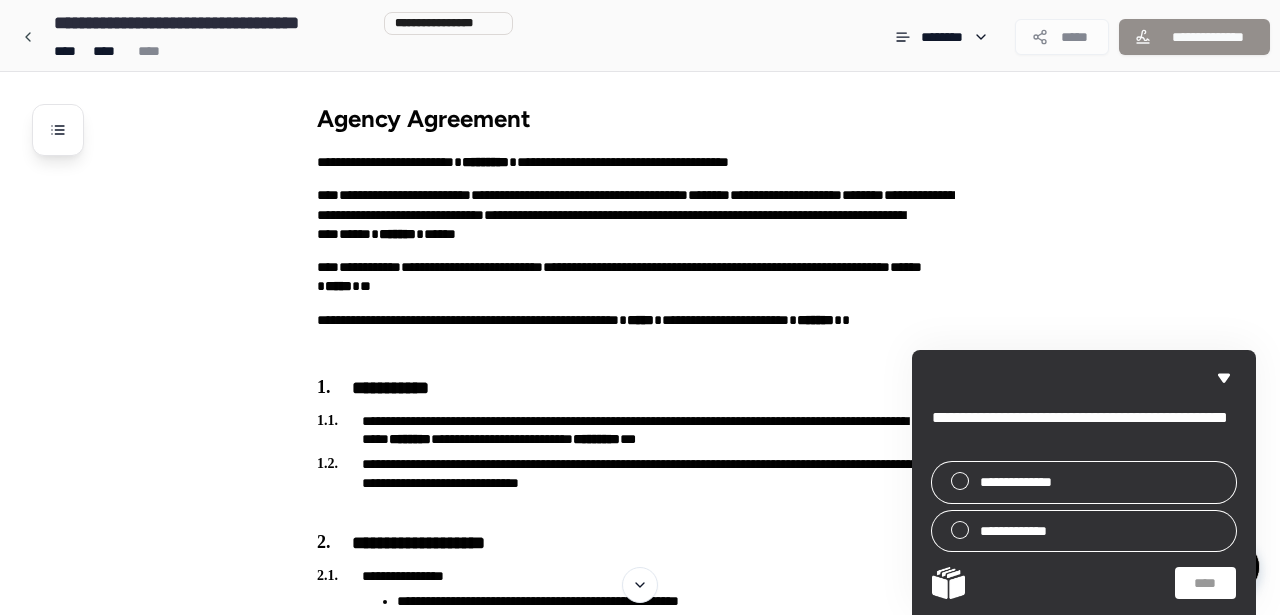click on "Agency Agreement" at bounding box center (650, 118) 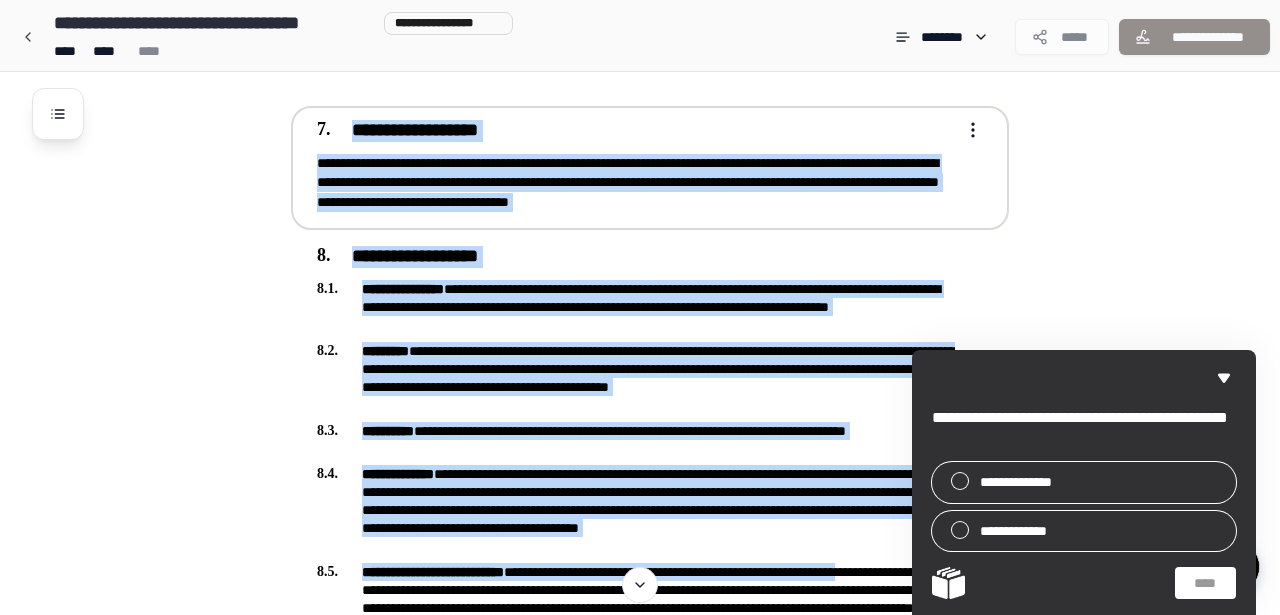 scroll, scrollTop: 1621, scrollLeft: 0, axis: vertical 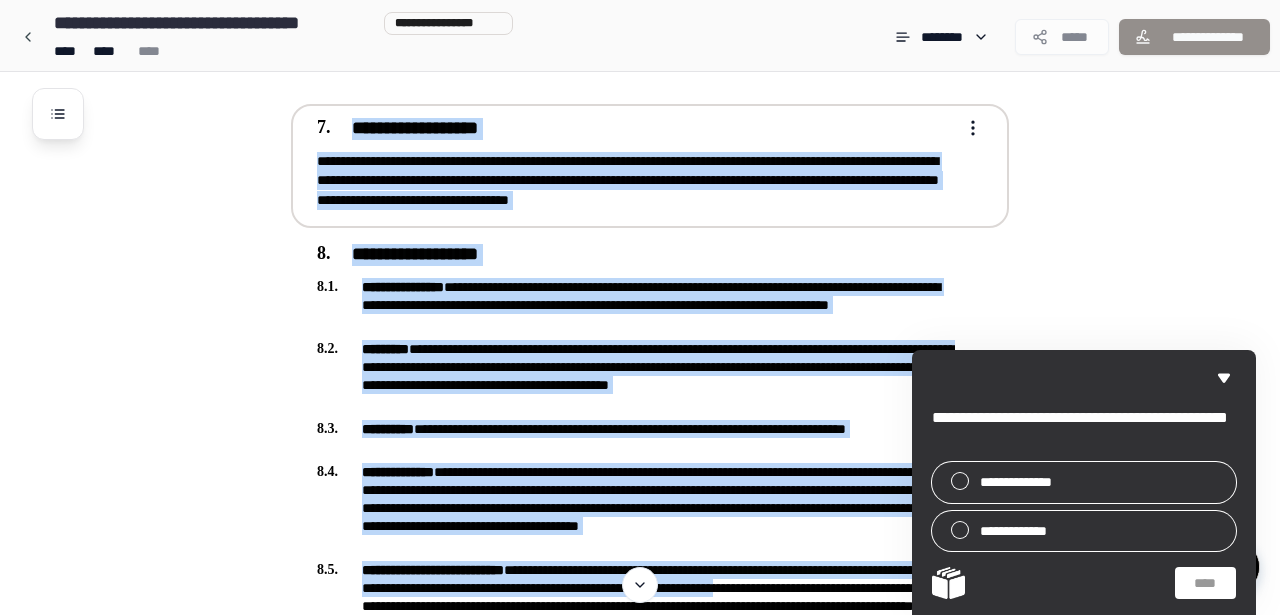 copy on "**********" 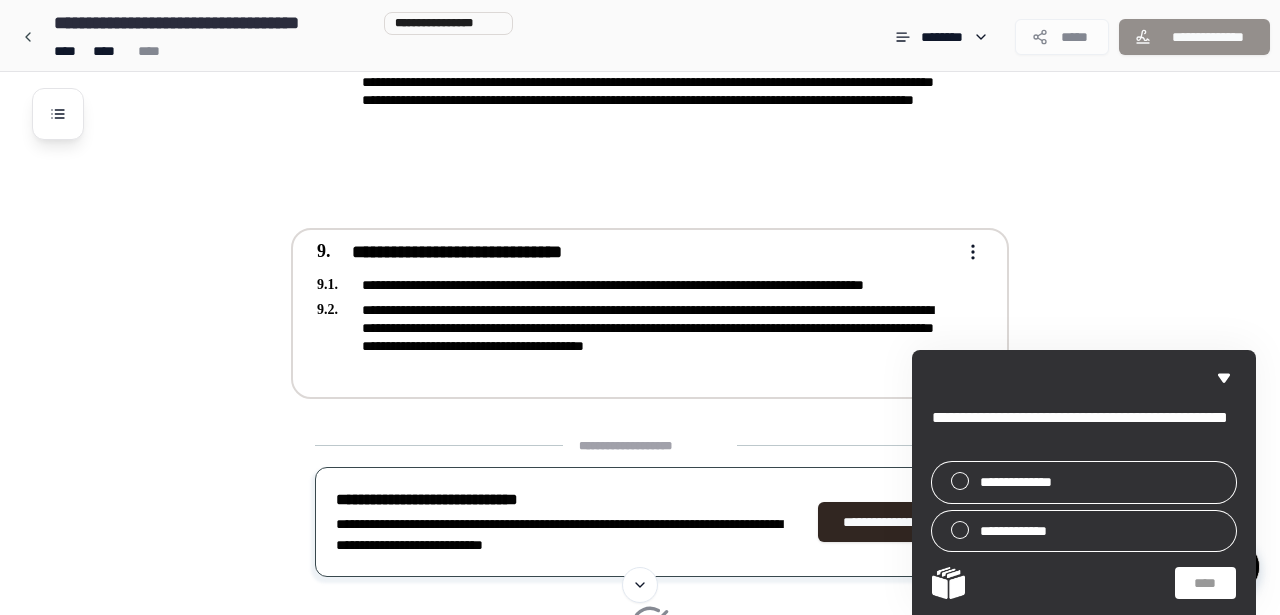 scroll, scrollTop: 2079, scrollLeft: 0, axis: vertical 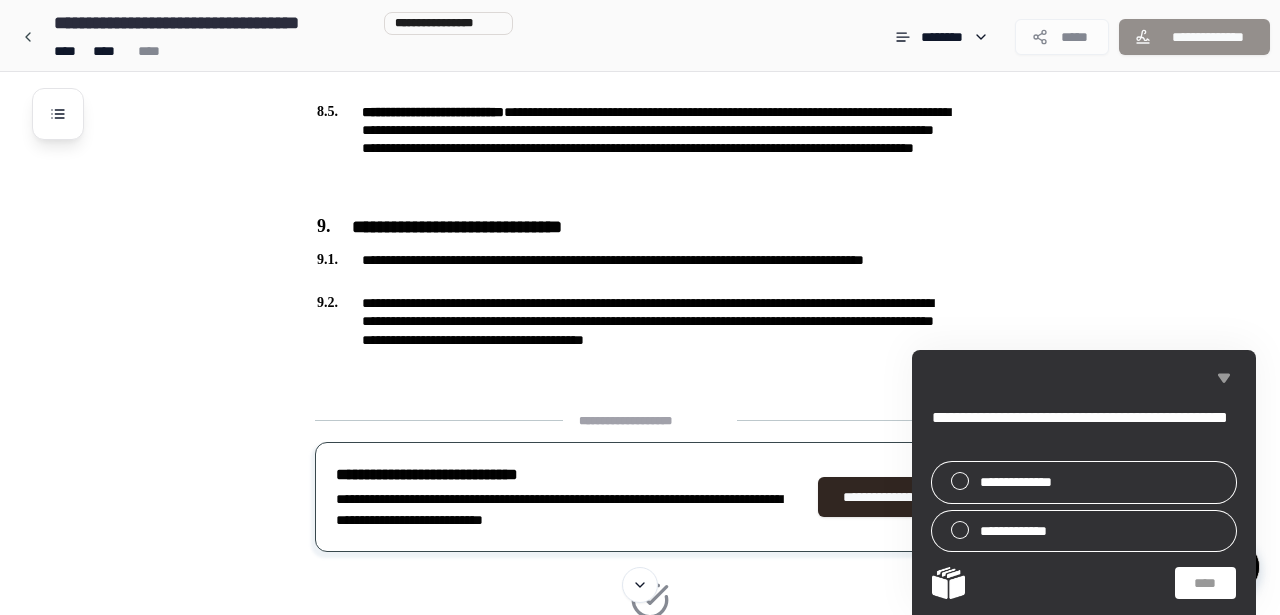 click 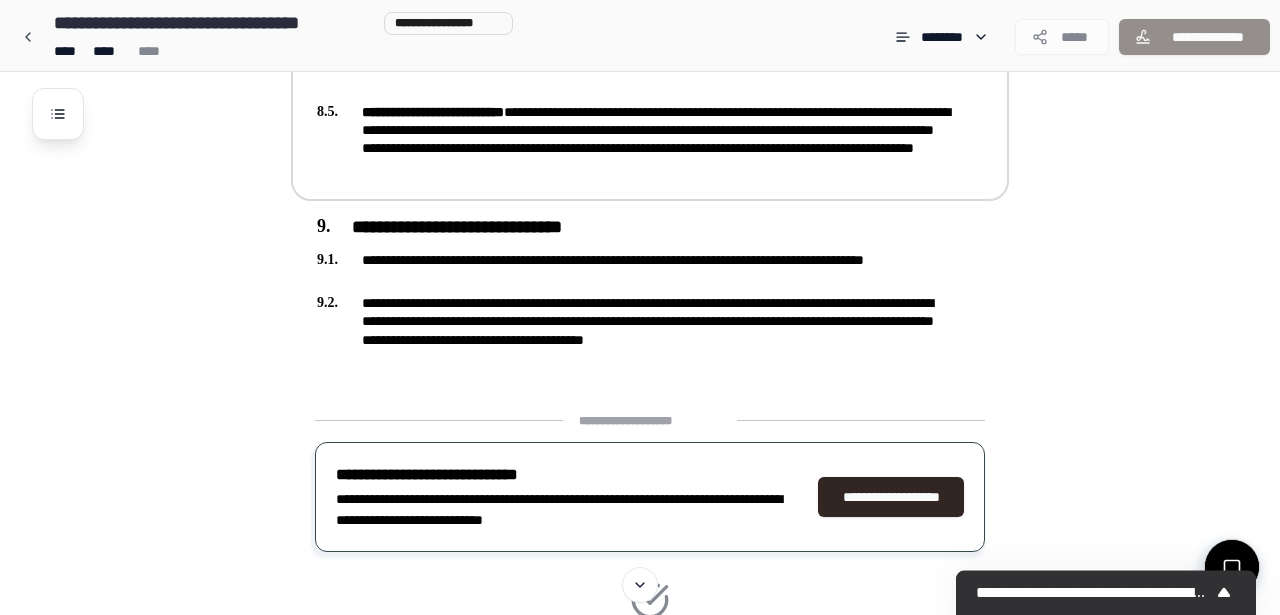 click on "**********" at bounding box center [433, 112] 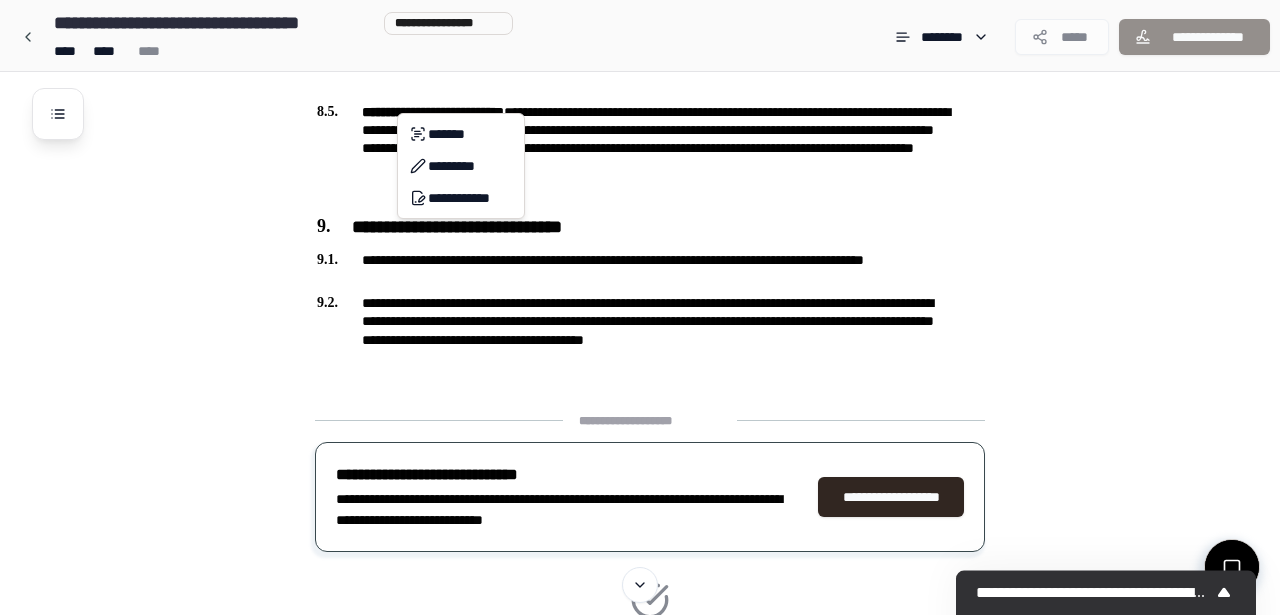 click on "**********" at bounding box center [640, -632] 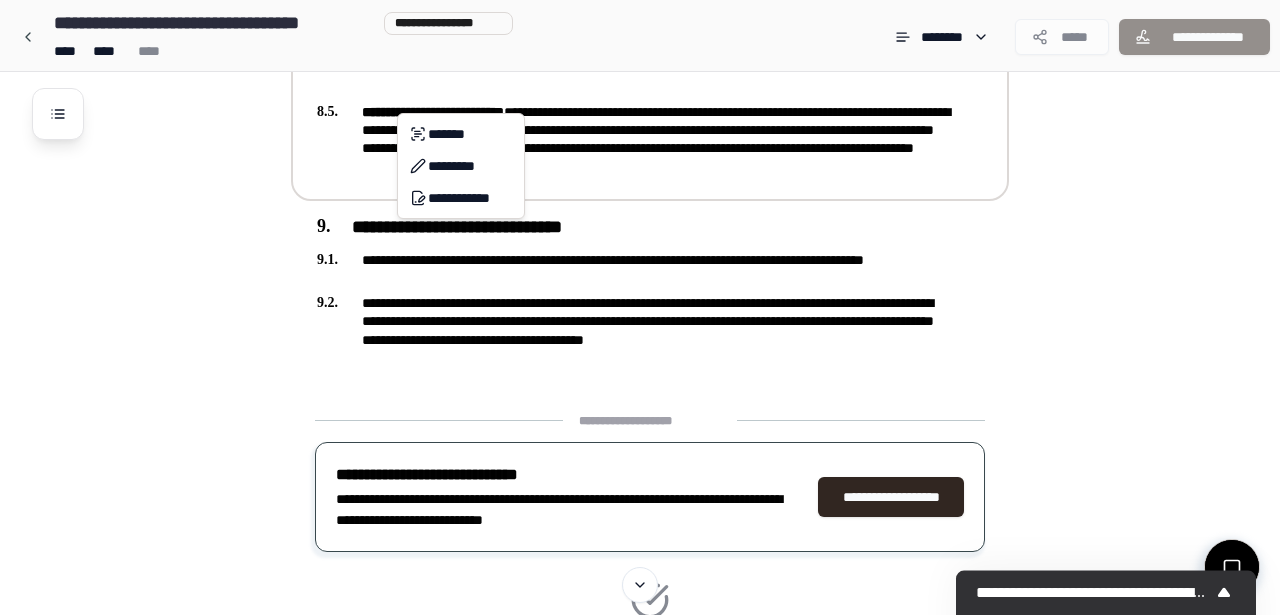 click on "**********" at bounding box center [433, 112] 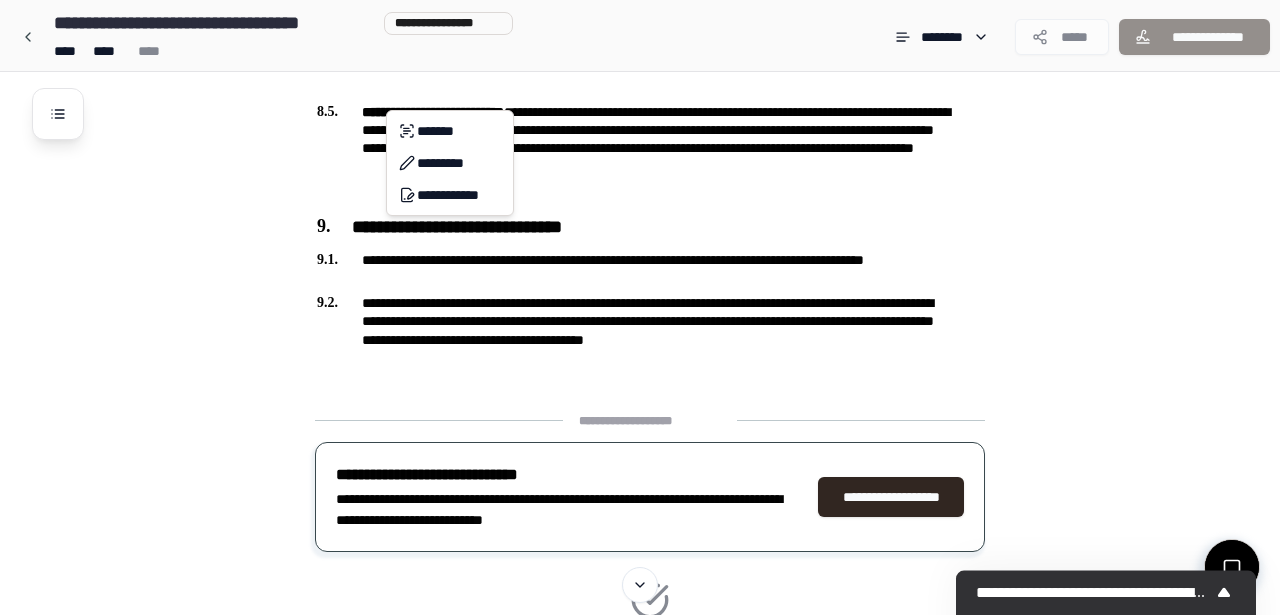 click on "**********" at bounding box center (640, -632) 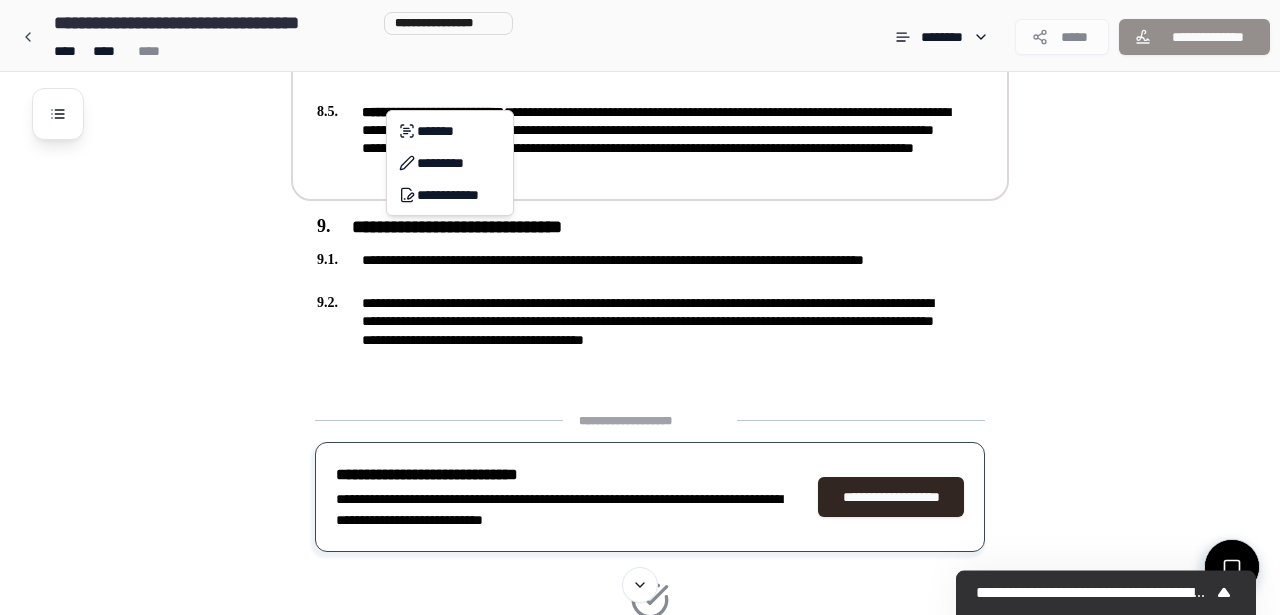 click on "**********" at bounding box center [433, 112] 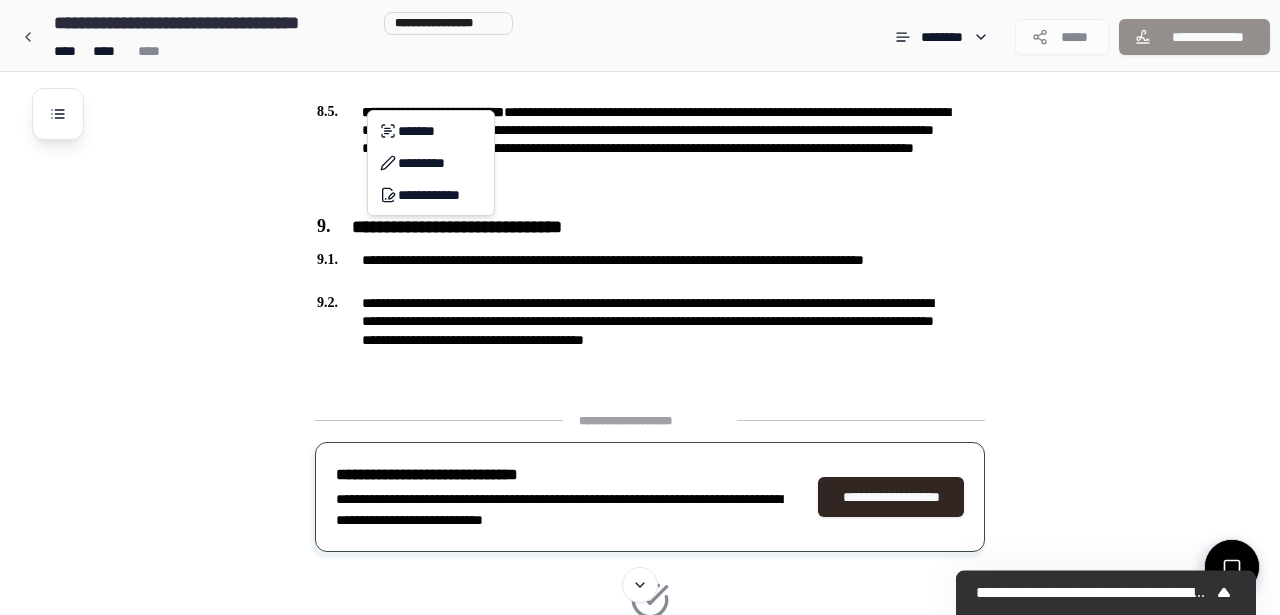 click on "**********" at bounding box center [640, -632] 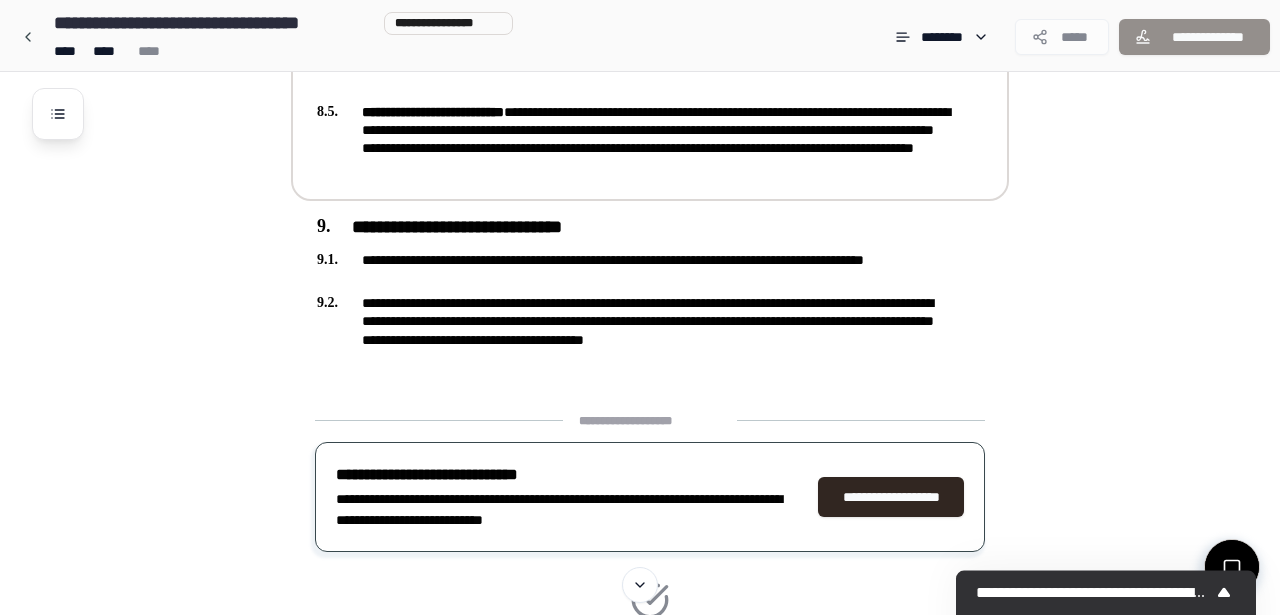 click on "**********" at bounding box center (433, 112) 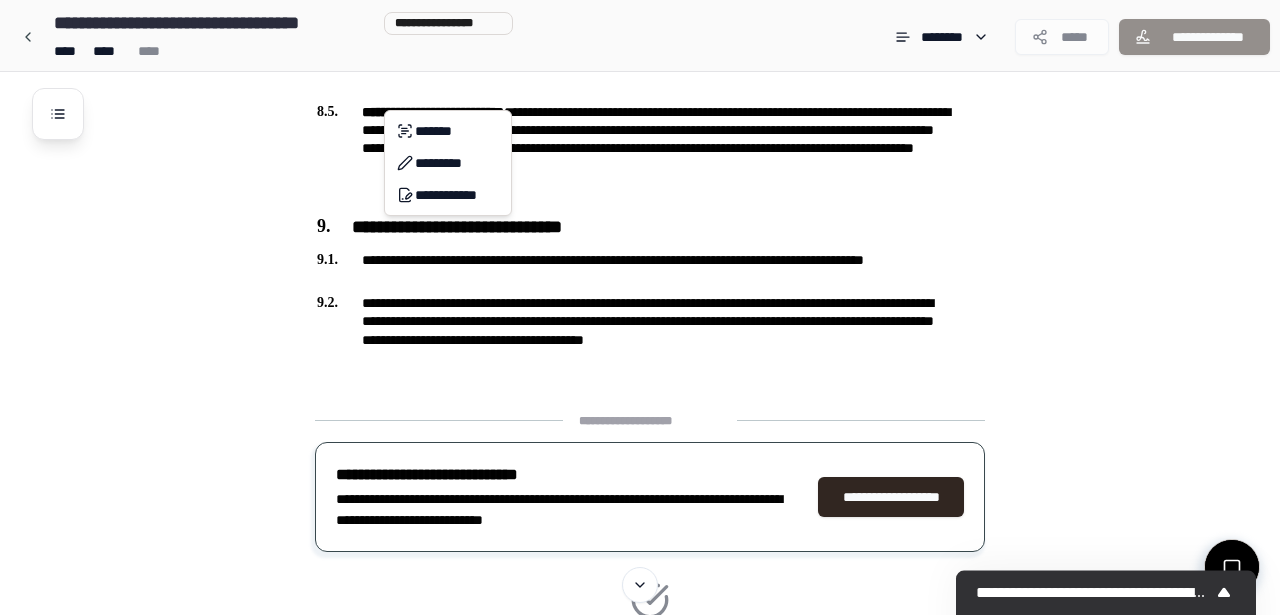click on "**********" at bounding box center [640, -632] 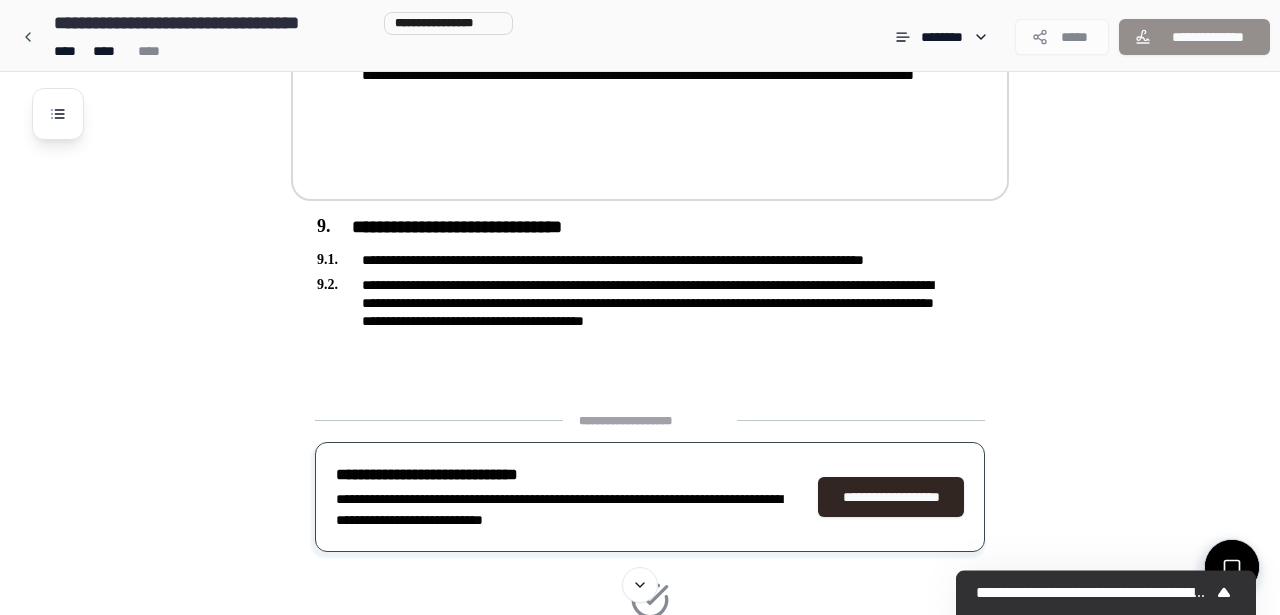 click on "**********" at bounding box center [433, 39] 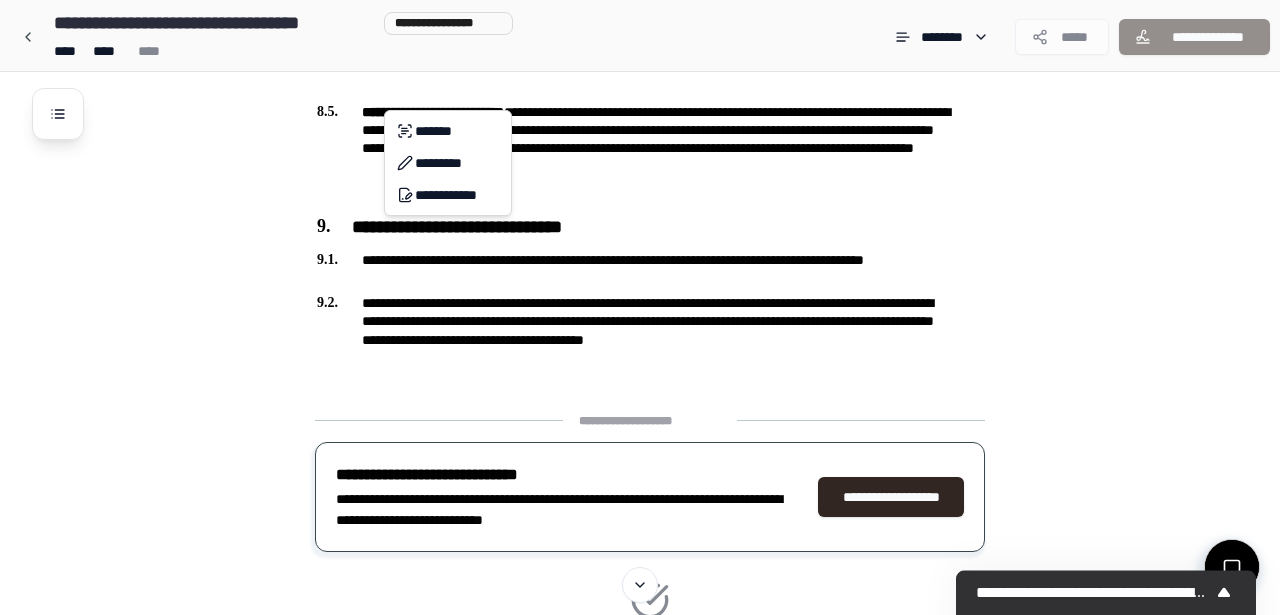 click on "**********" at bounding box center (640, -632) 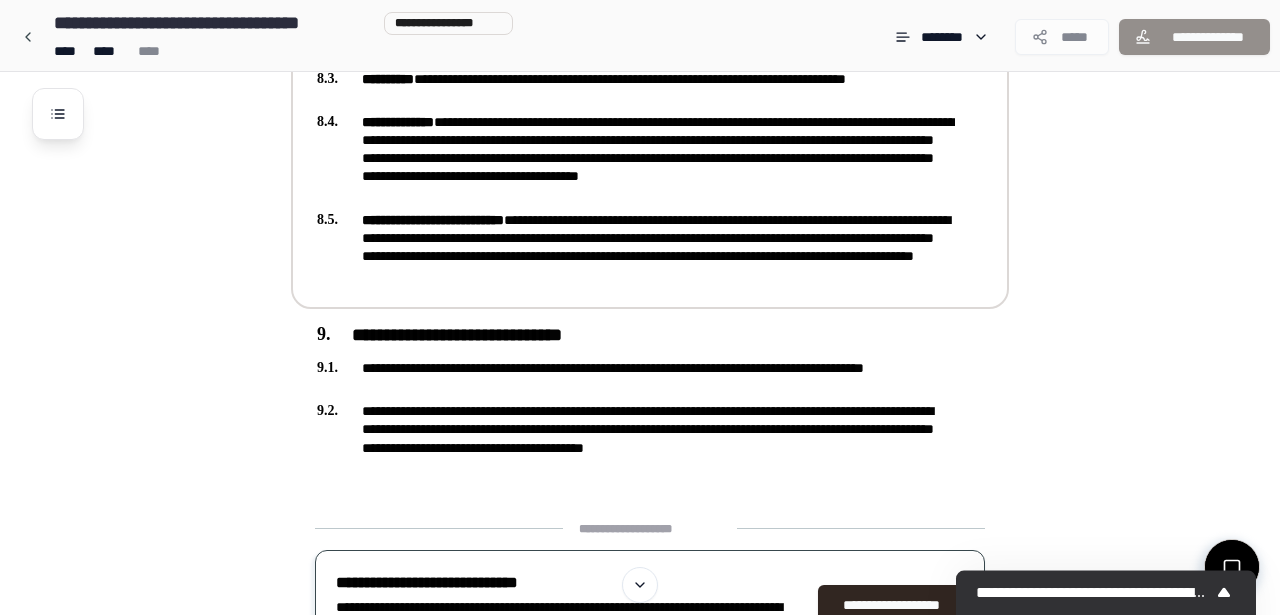 scroll, scrollTop: 1965, scrollLeft: 0, axis: vertical 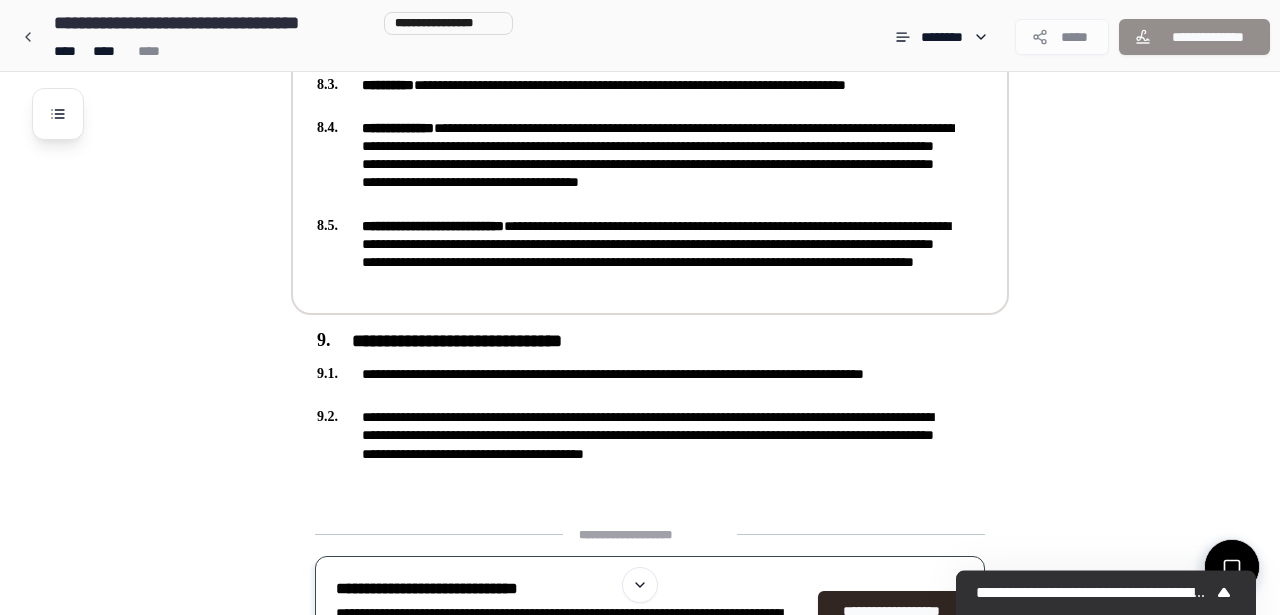 click on "**********" at bounding box center (398, 128) 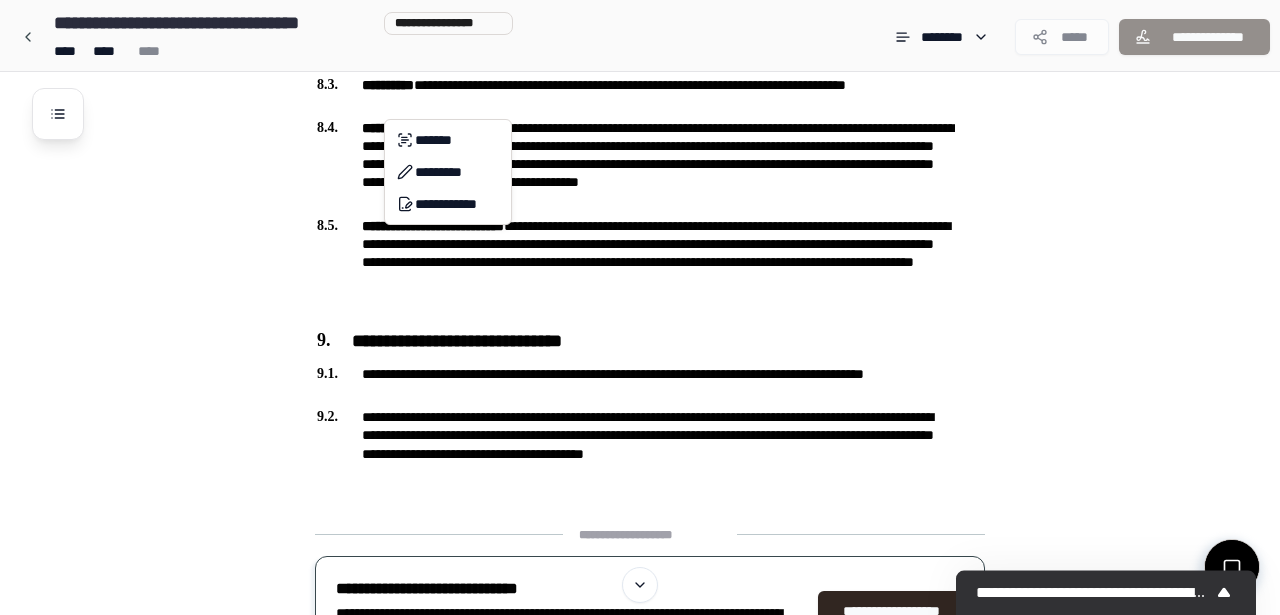 click on "**********" at bounding box center [640, -518] 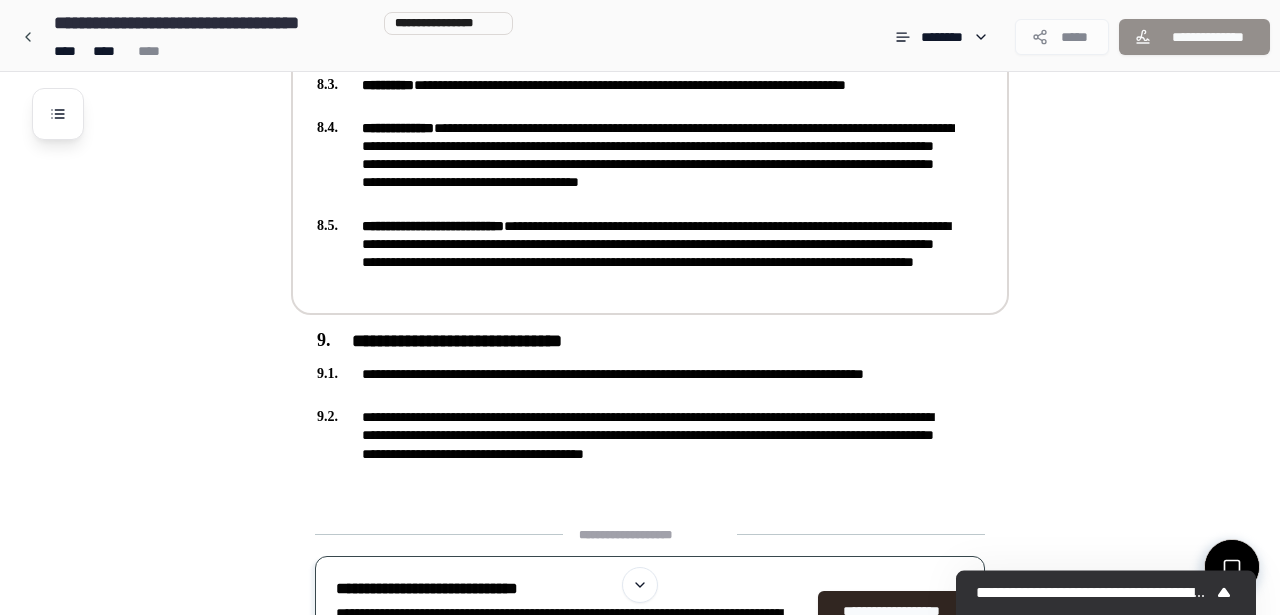 click on "**********" at bounding box center (636, 164) 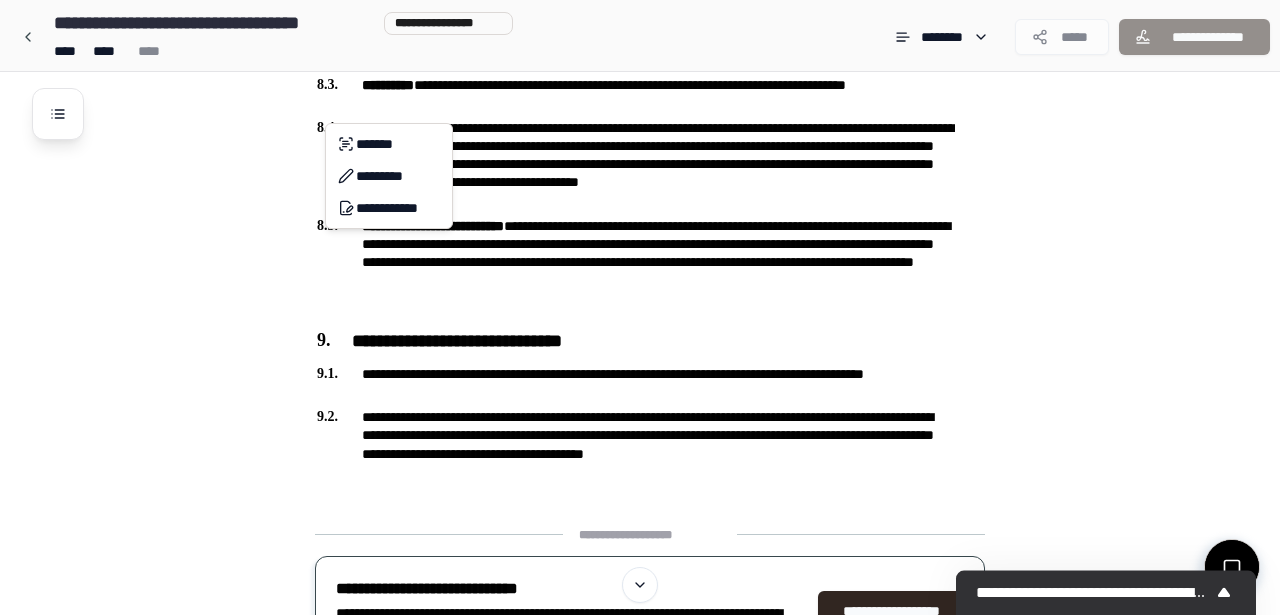 click on "**********" at bounding box center (640, -518) 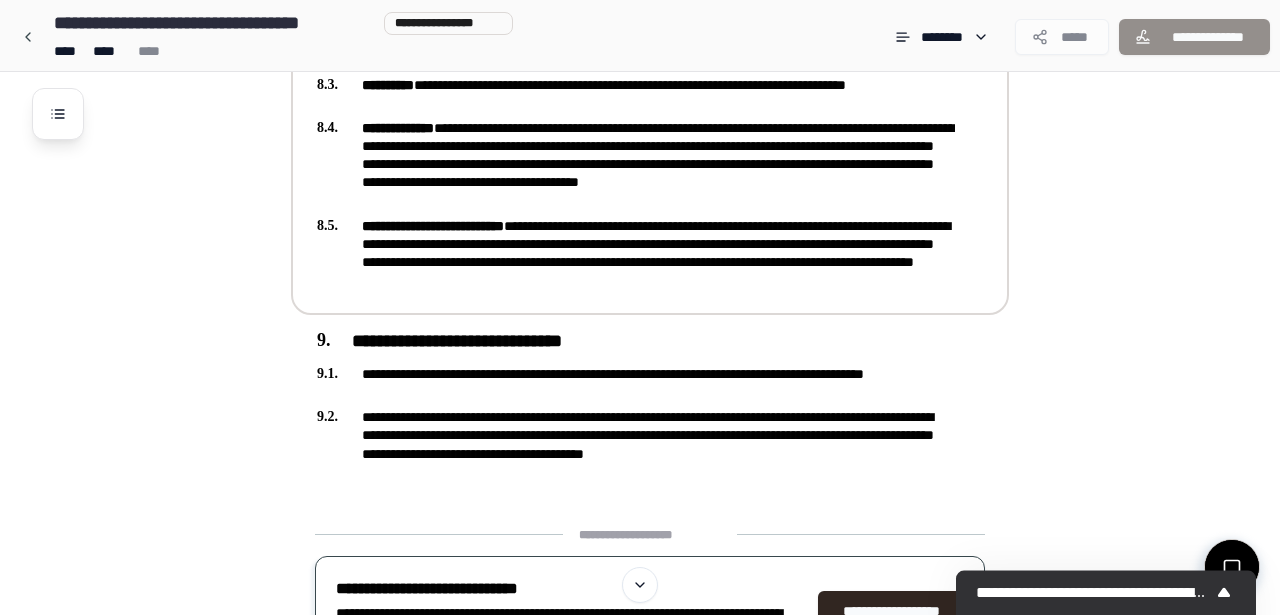 click on "**********" at bounding box center [398, 128] 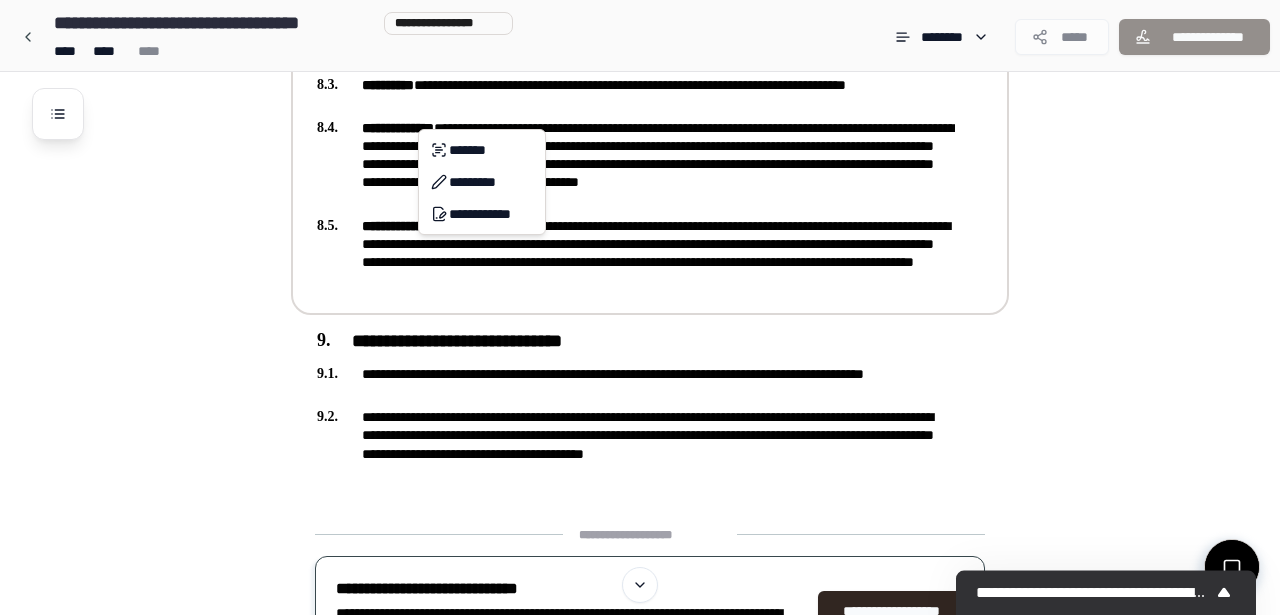 click on "**********" at bounding box center [640, -518] 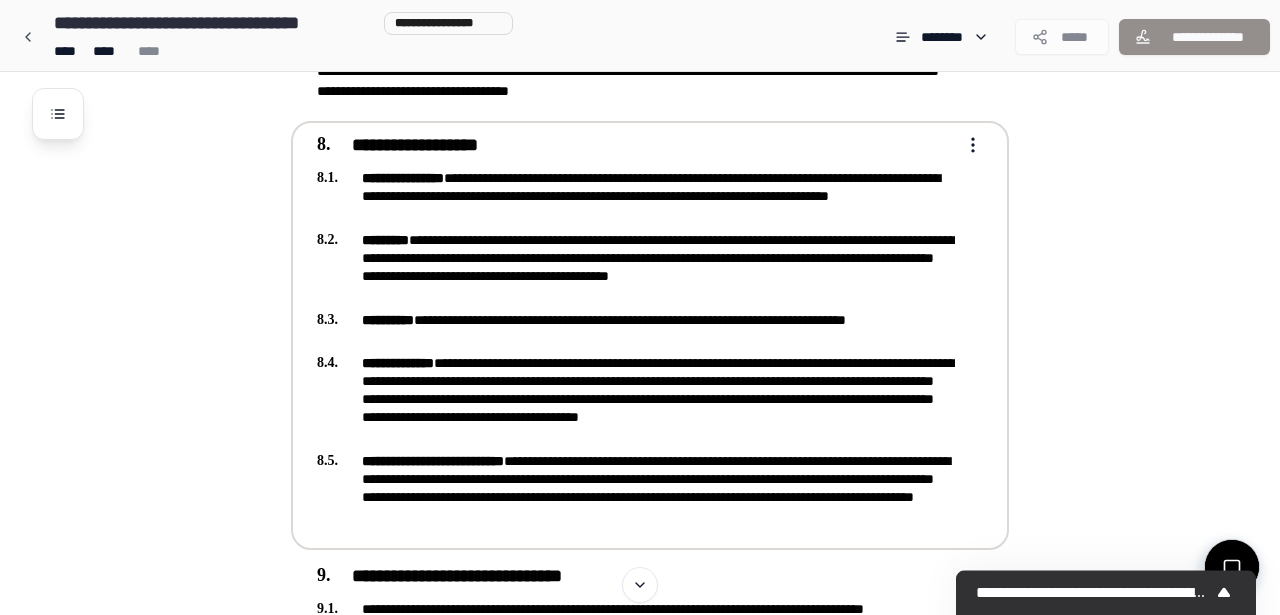 scroll, scrollTop: 1723, scrollLeft: 0, axis: vertical 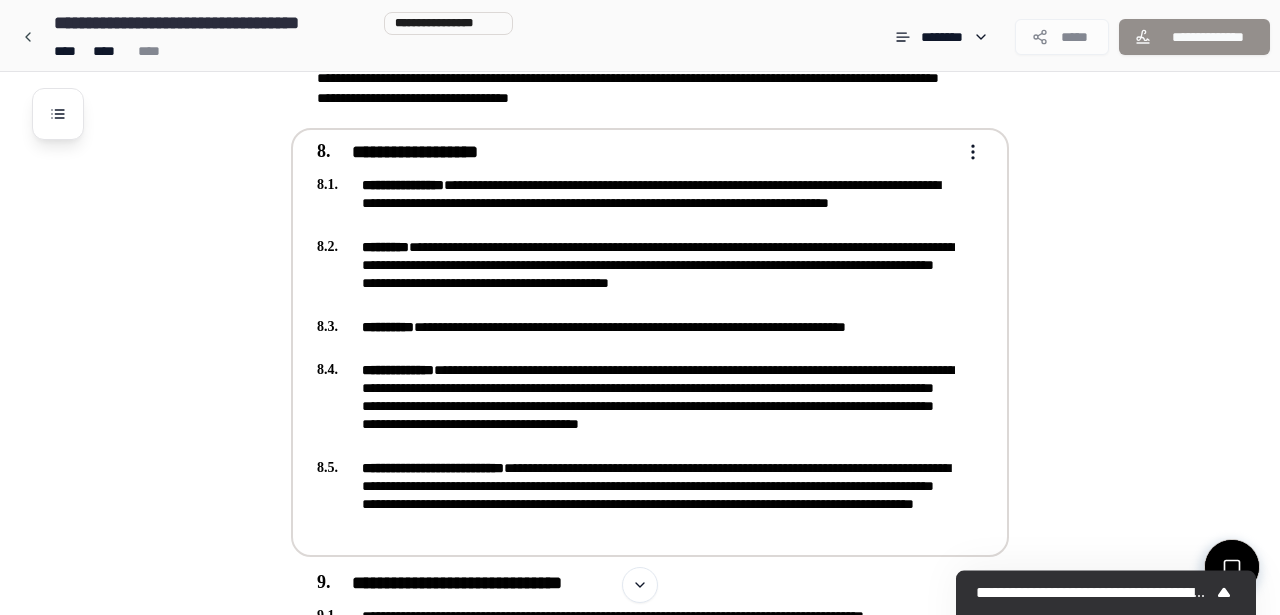 click on "**********" at bounding box center [636, 153] 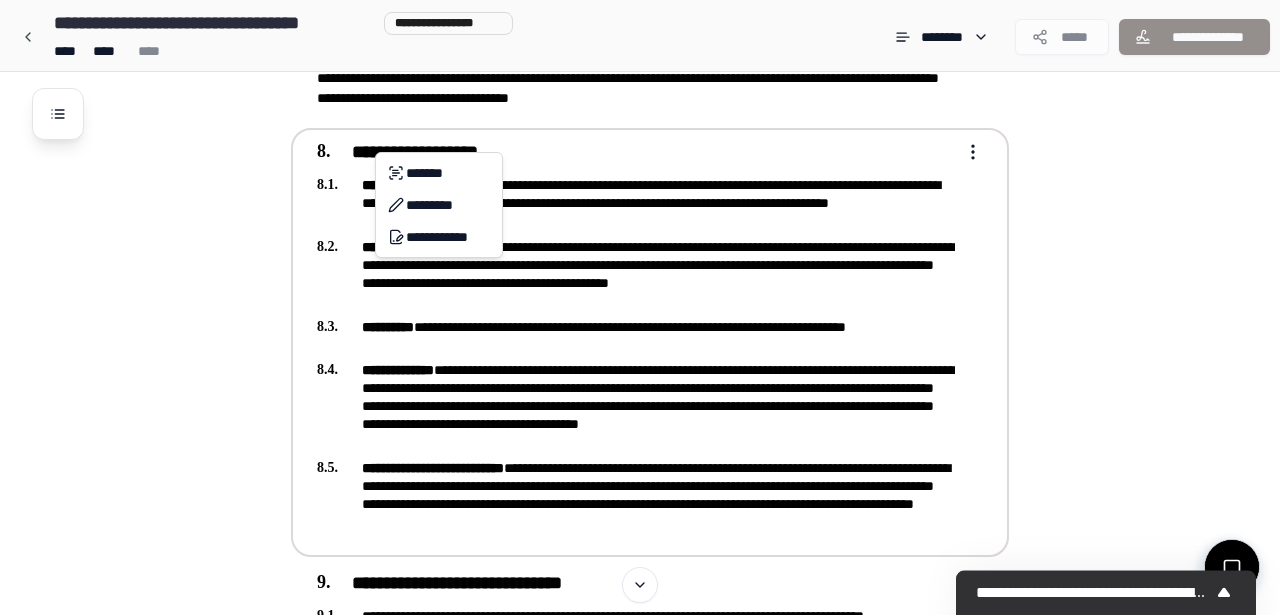 click on "**********" at bounding box center (640, -276) 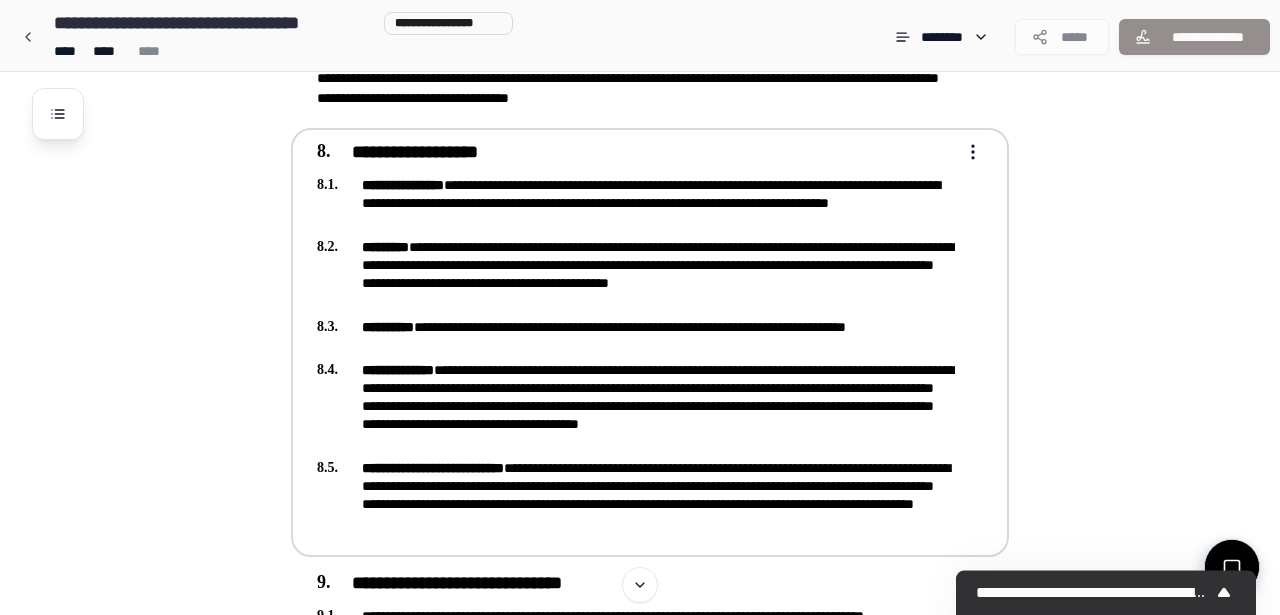 click on "**********" at bounding box center (636, 153) 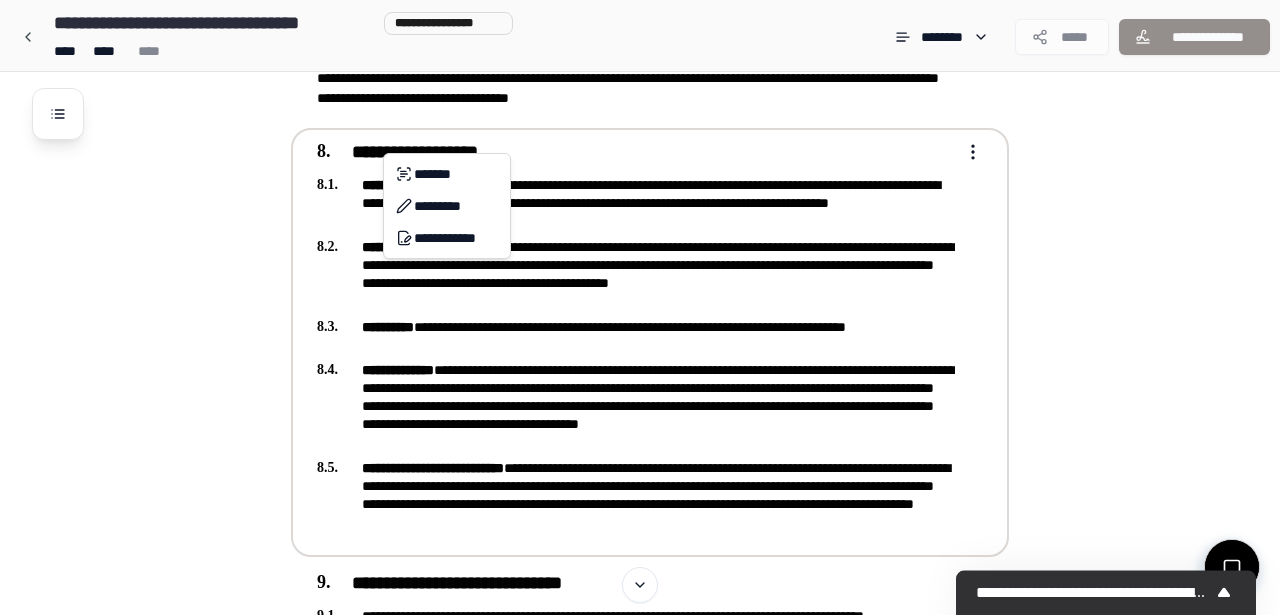 click on "**********" at bounding box center (640, -276) 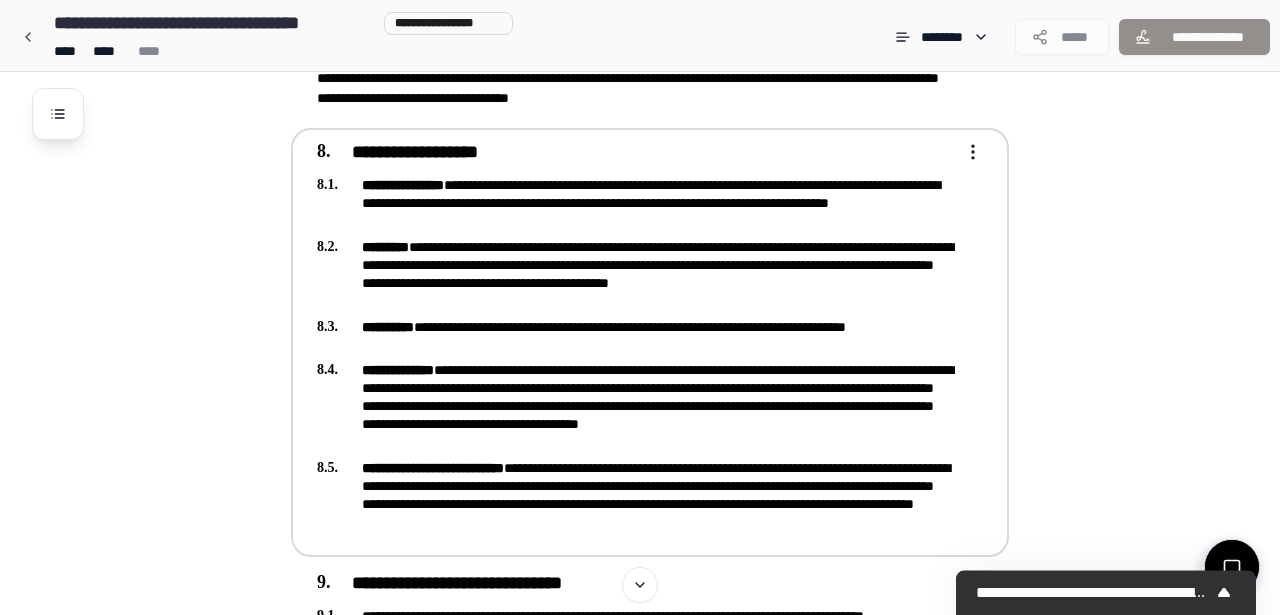 click on "**********" at bounding box center [636, 153] 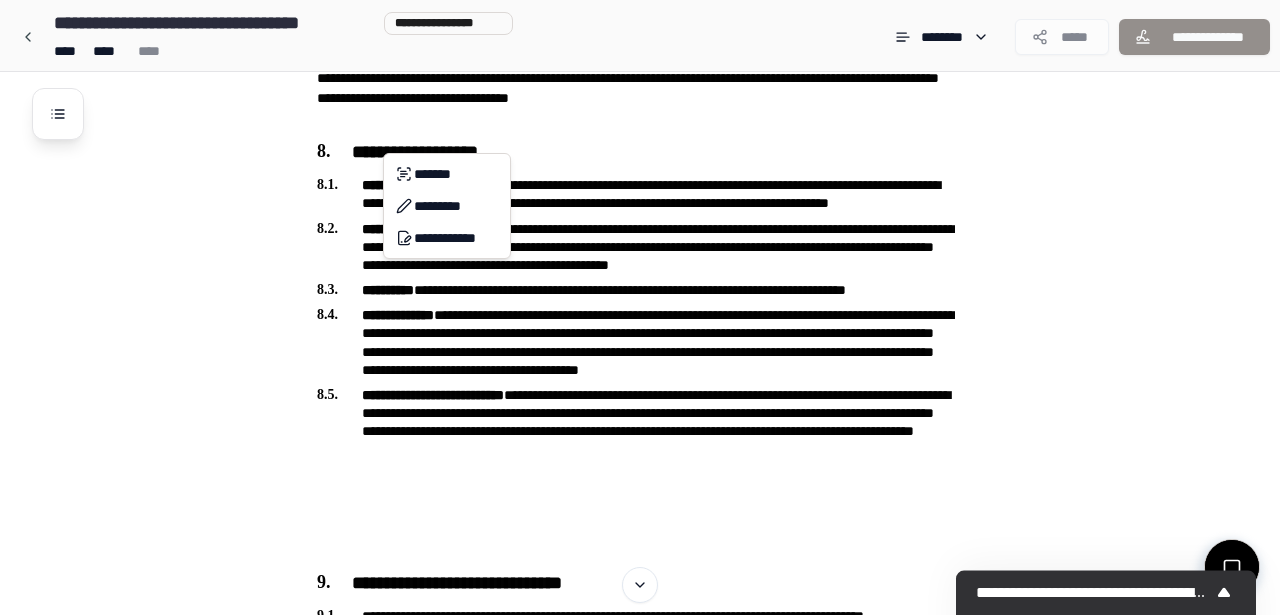 click on "**********" at bounding box center [640, -276] 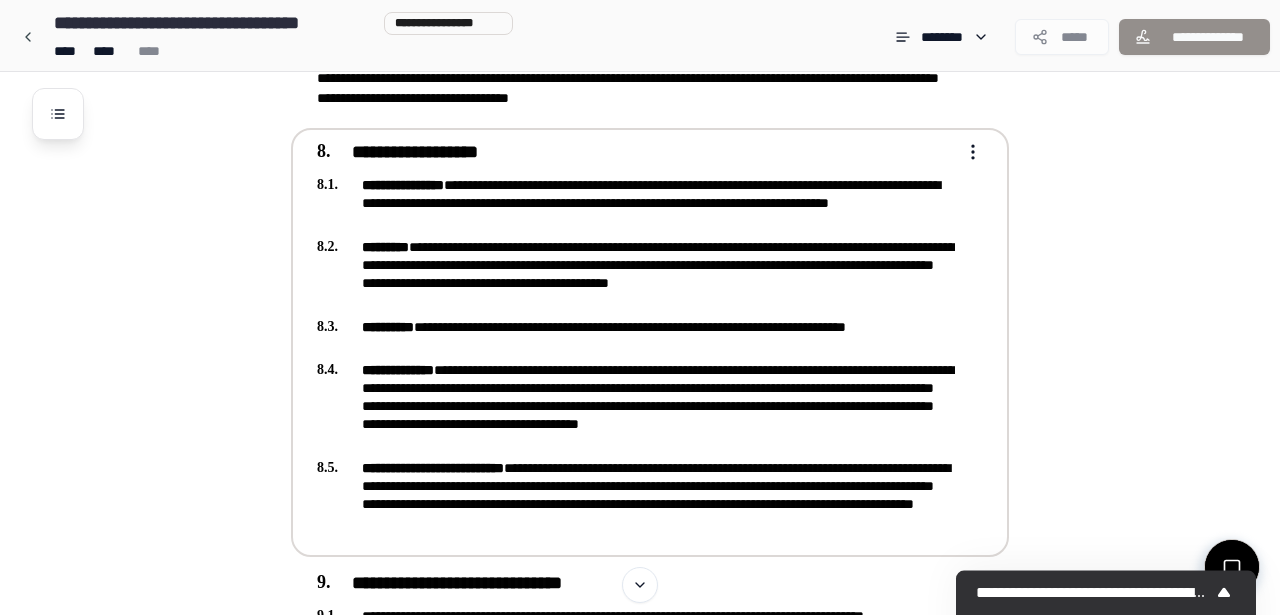 click on "**********" at bounding box center (636, 153) 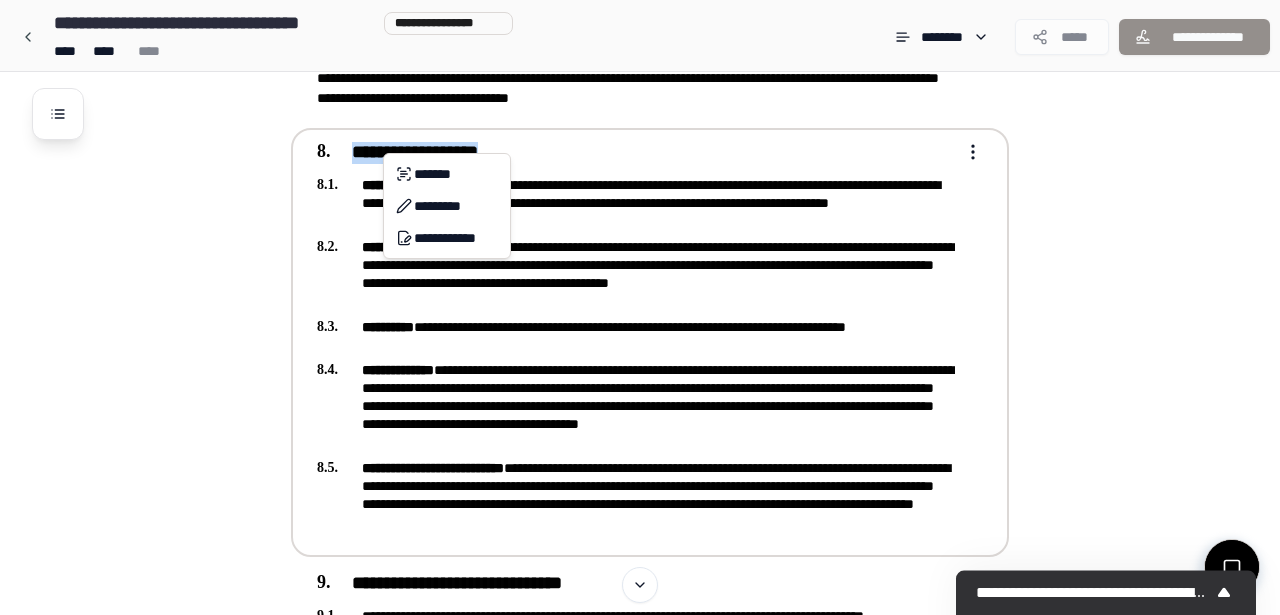 click on "**********" at bounding box center [640, -276] 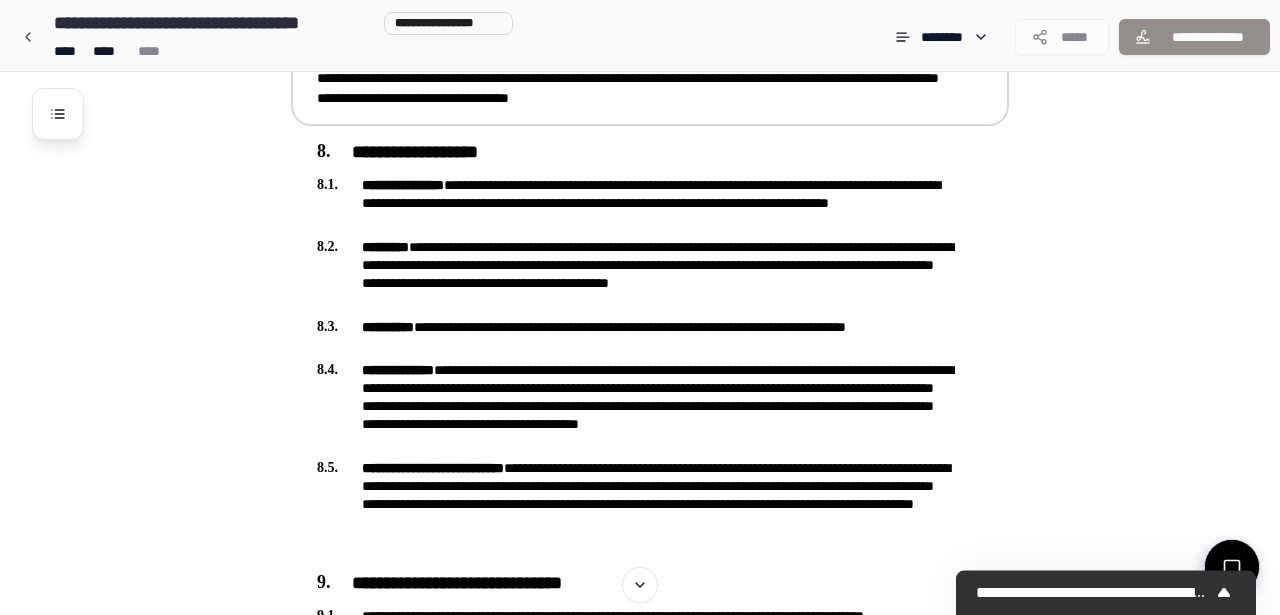 scroll, scrollTop: 1719, scrollLeft: 0, axis: vertical 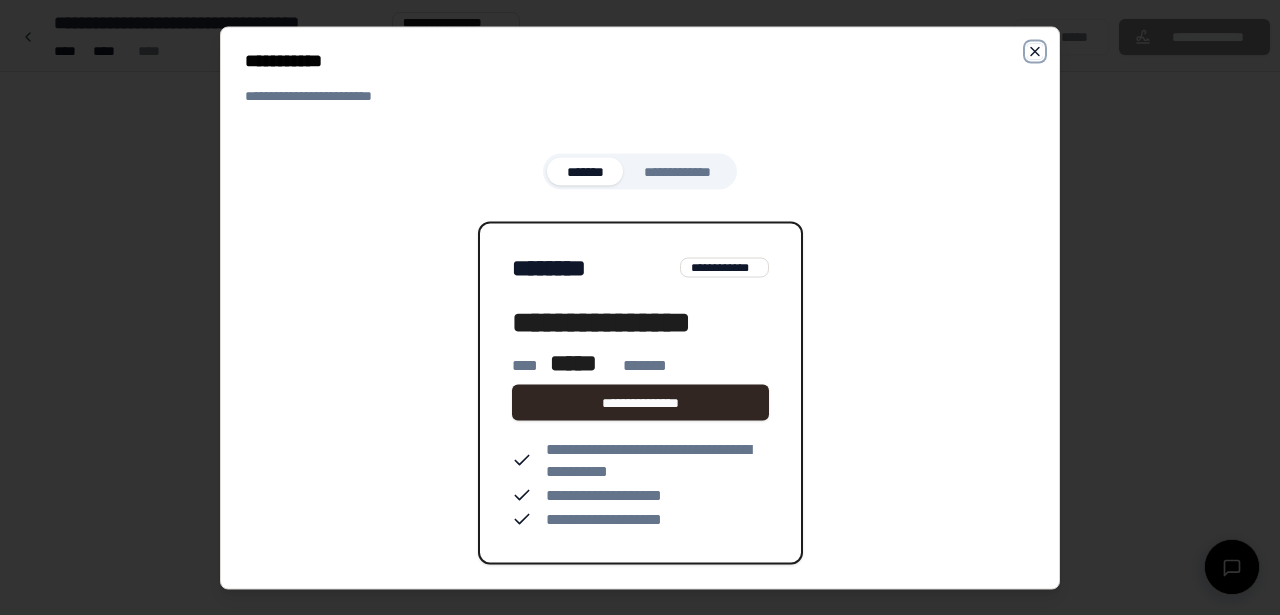 click 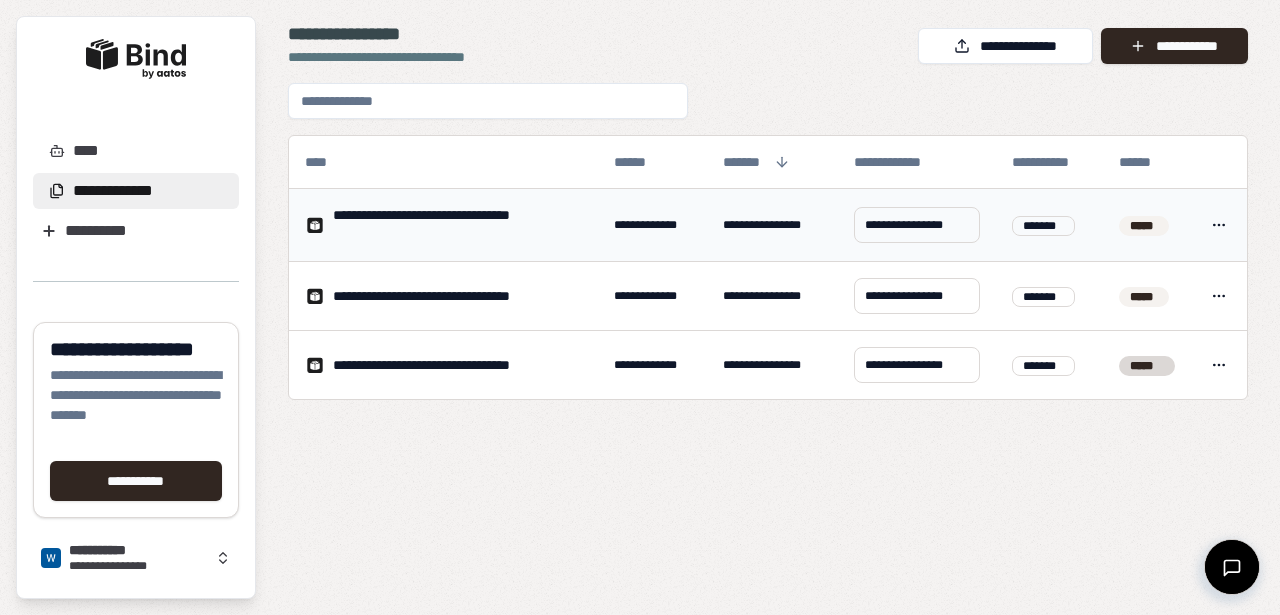 click on "**********" at bounding box center (457, 225) 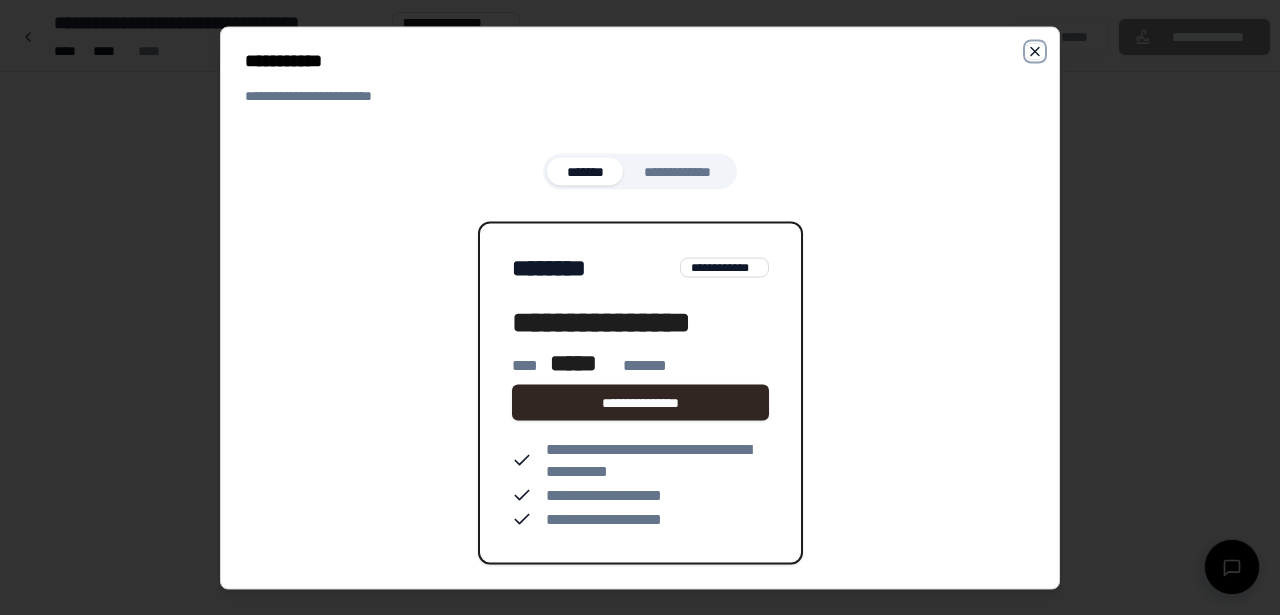 click 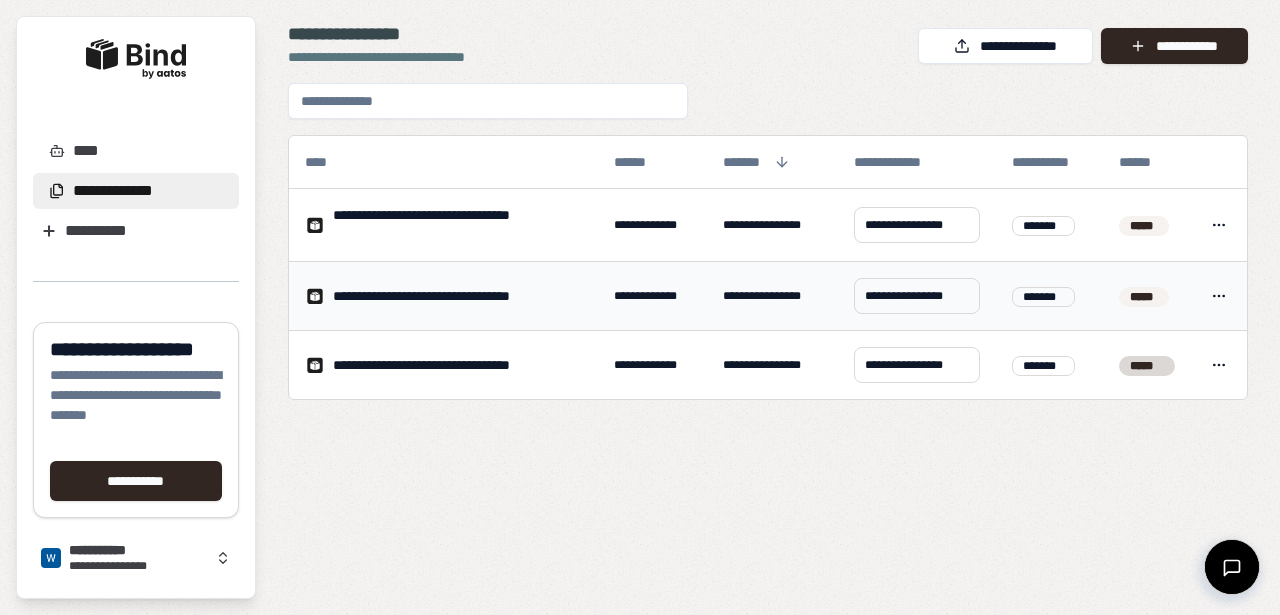 click on "**********" at bounding box center (457, 296) 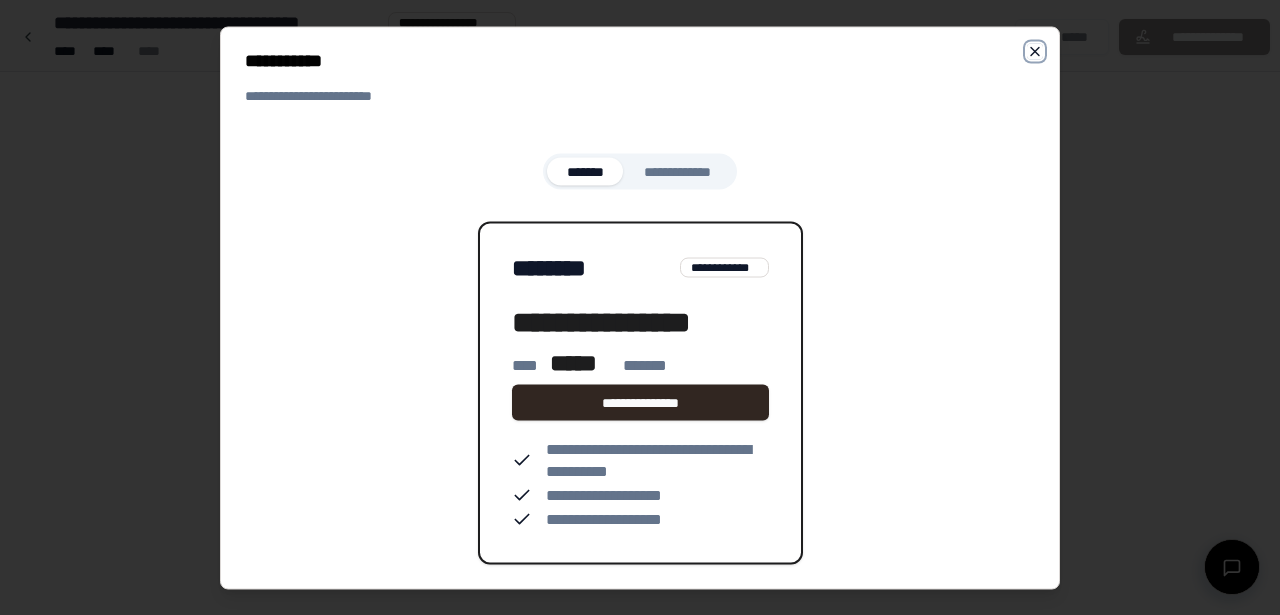 click 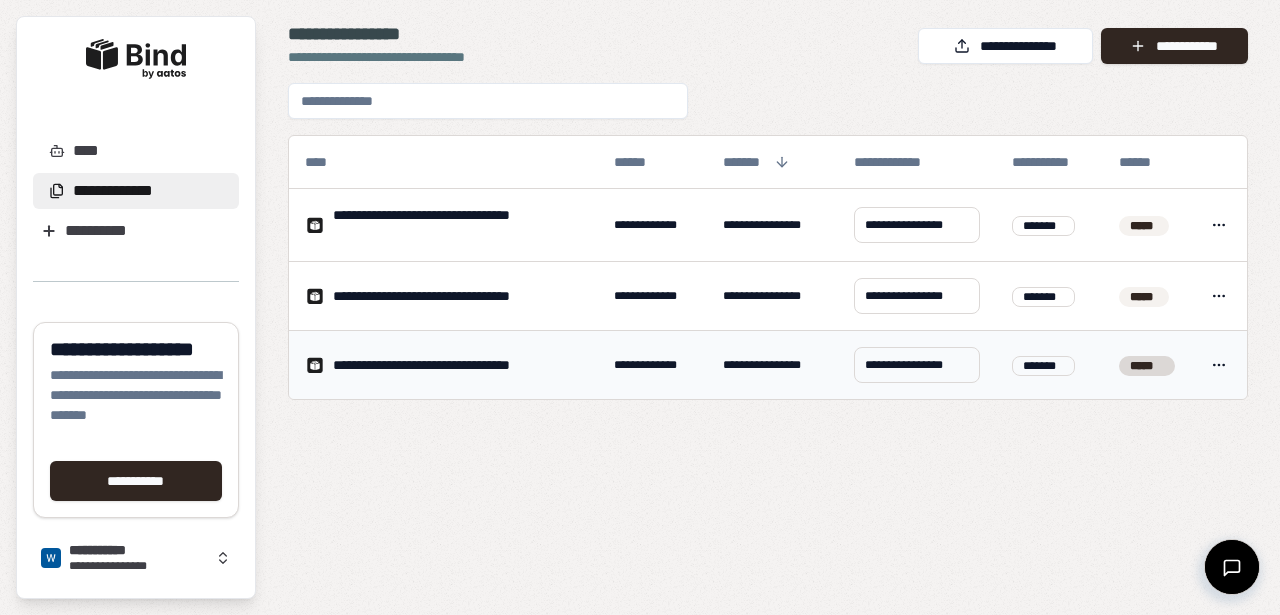 click on "**********" at bounding box center (455, 365) 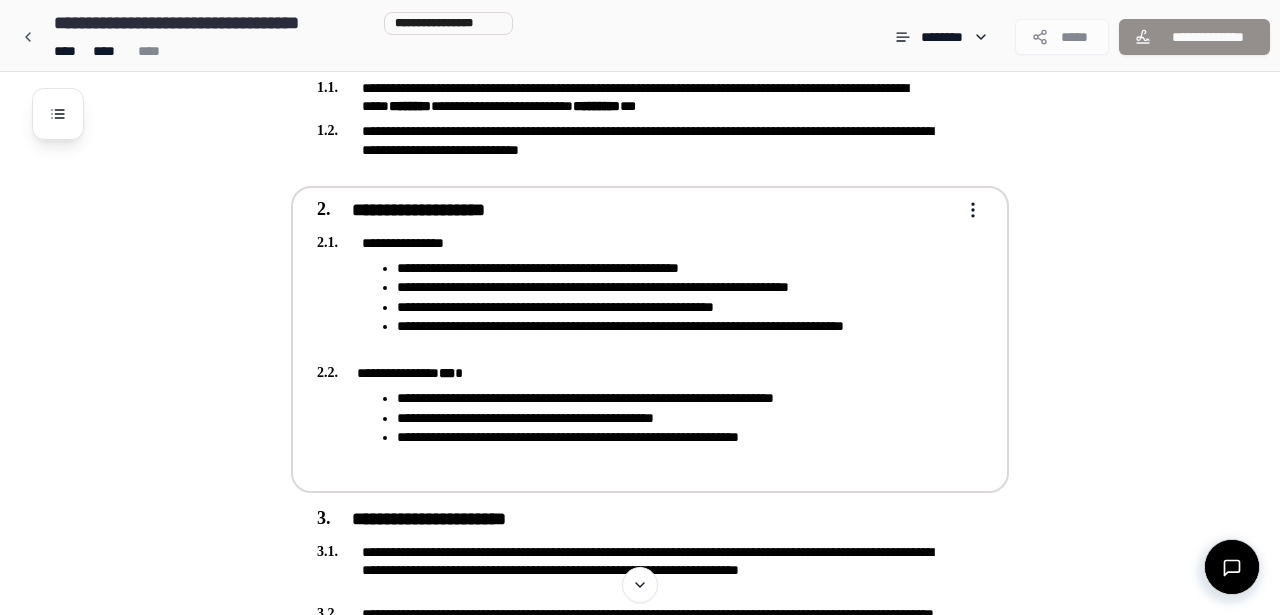 scroll, scrollTop: 0, scrollLeft: 0, axis: both 